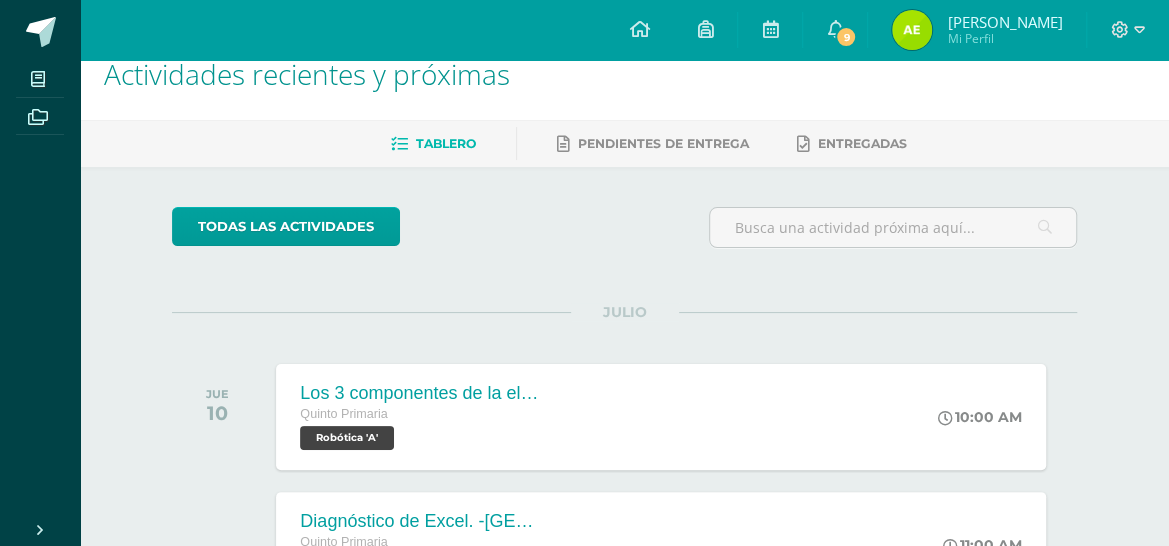 scroll, scrollTop: 0, scrollLeft: 0, axis: both 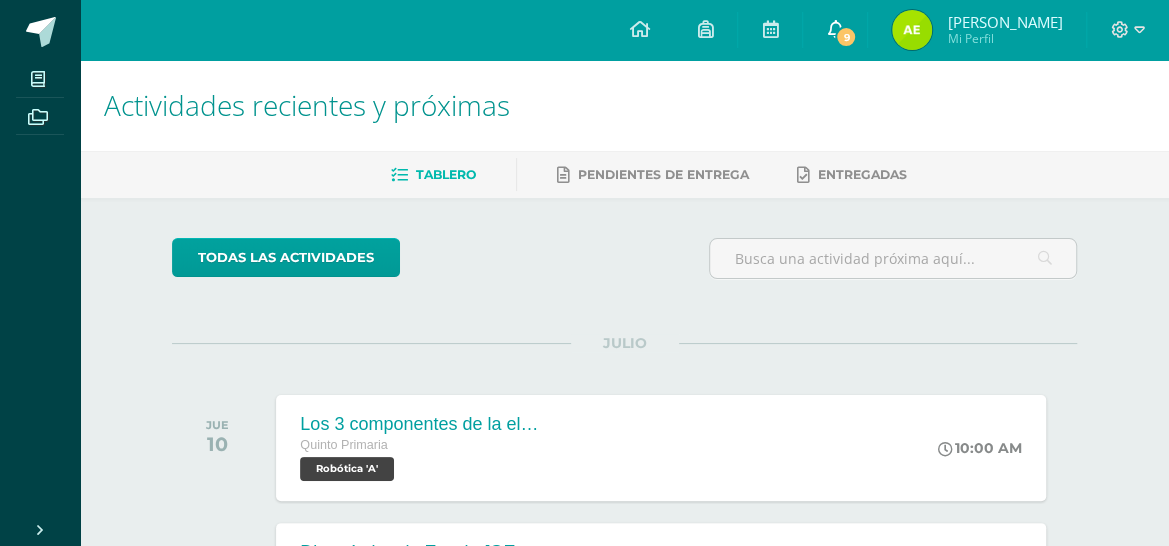 click at bounding box center [835, 29] 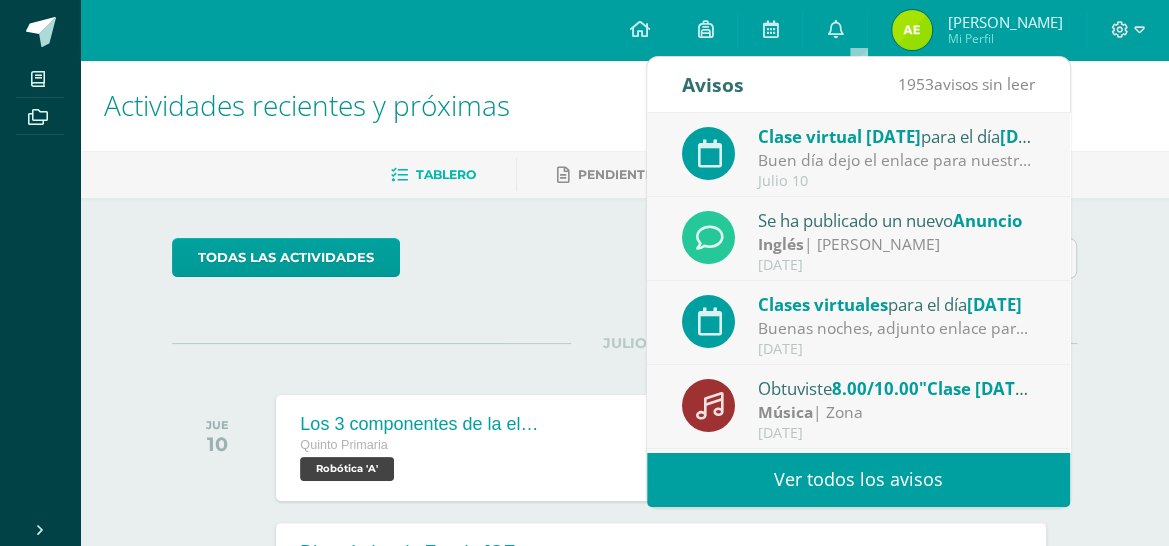 click on "Se ha publicado un nuevo  Anuncio" at bounding box center (897, 220) 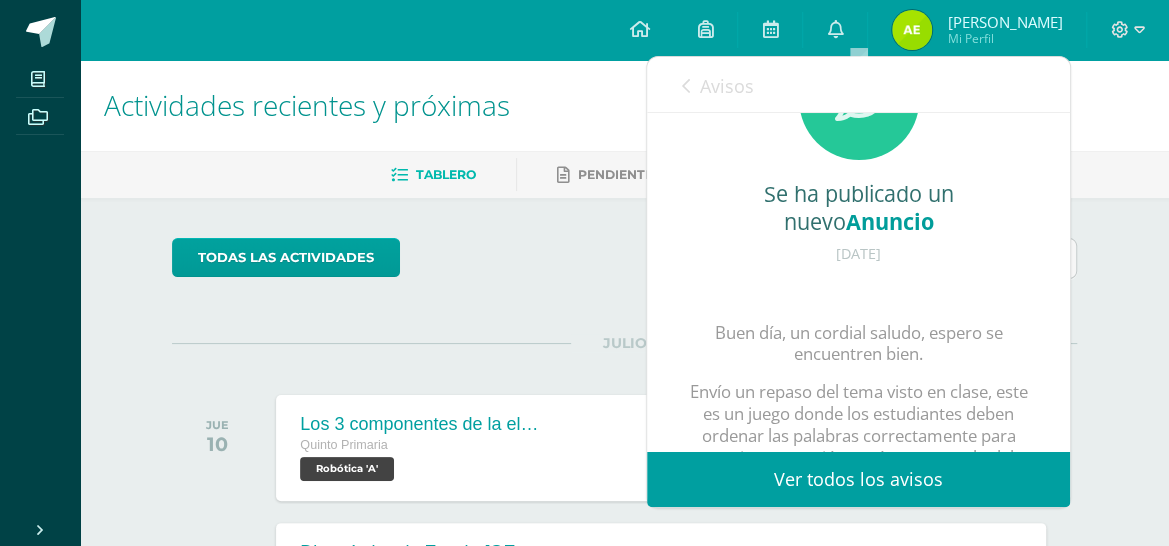 scroll, scrollTop: 0, scrollLeft: 0, axis: both 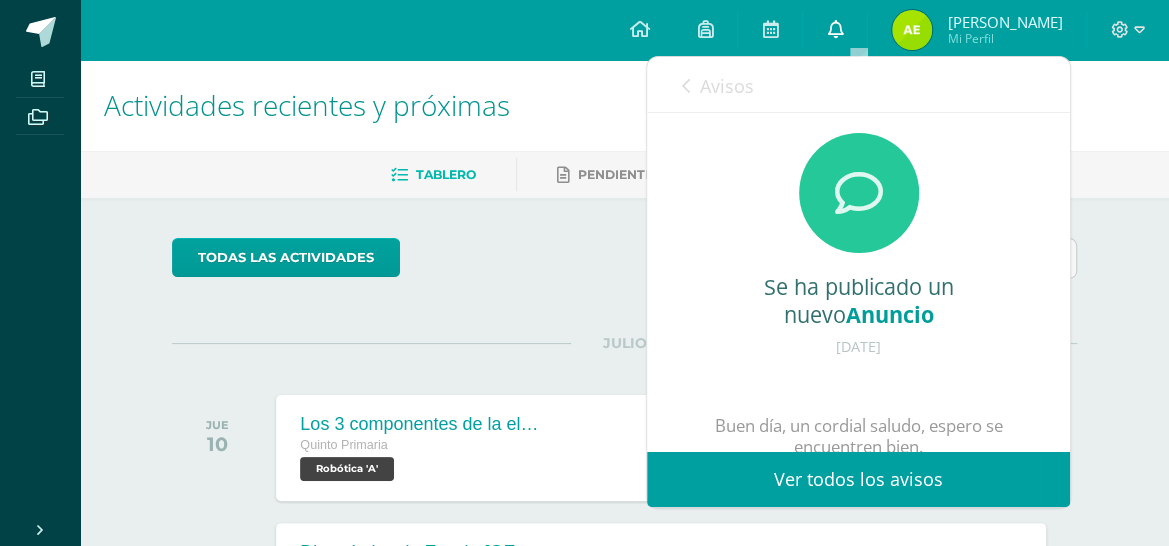 click at bounding box center [835, 29] 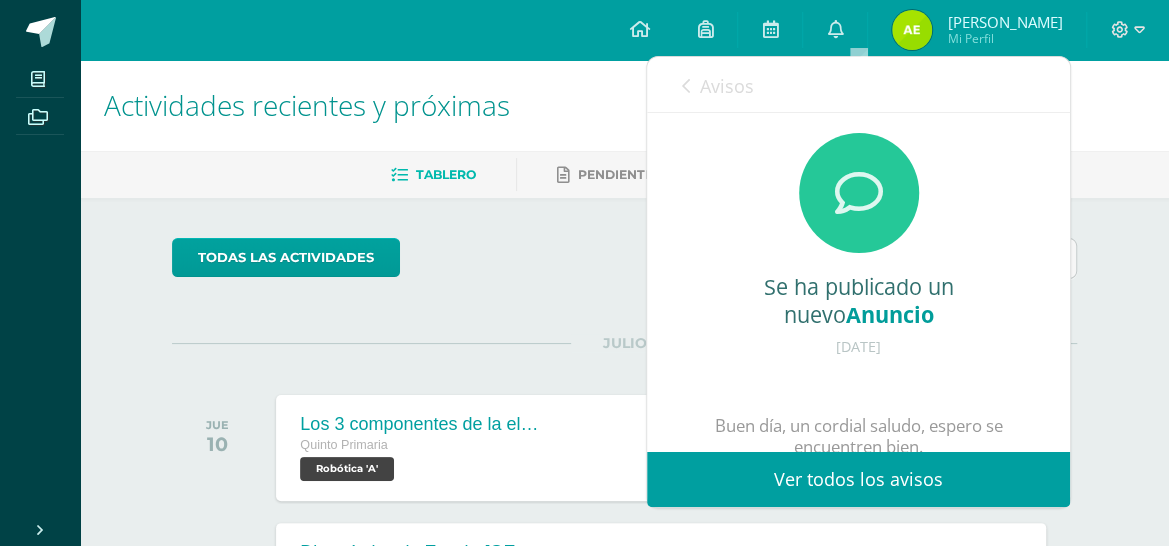 click on "Avisos" at bounding box center [718, 85] 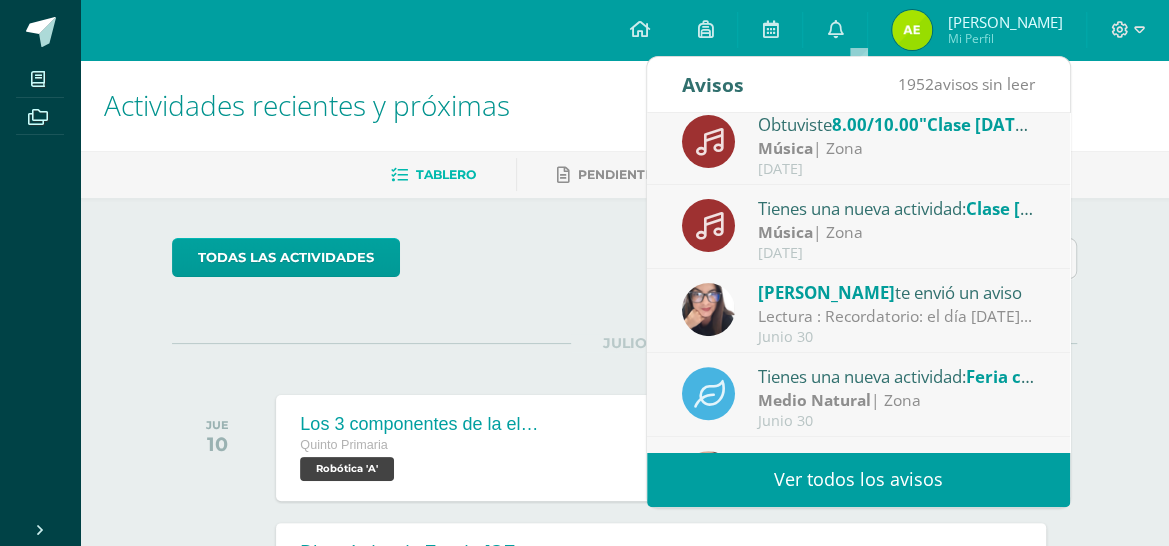 scroll, scrollTop: 300, scrollLeft: 0, axis: vertical 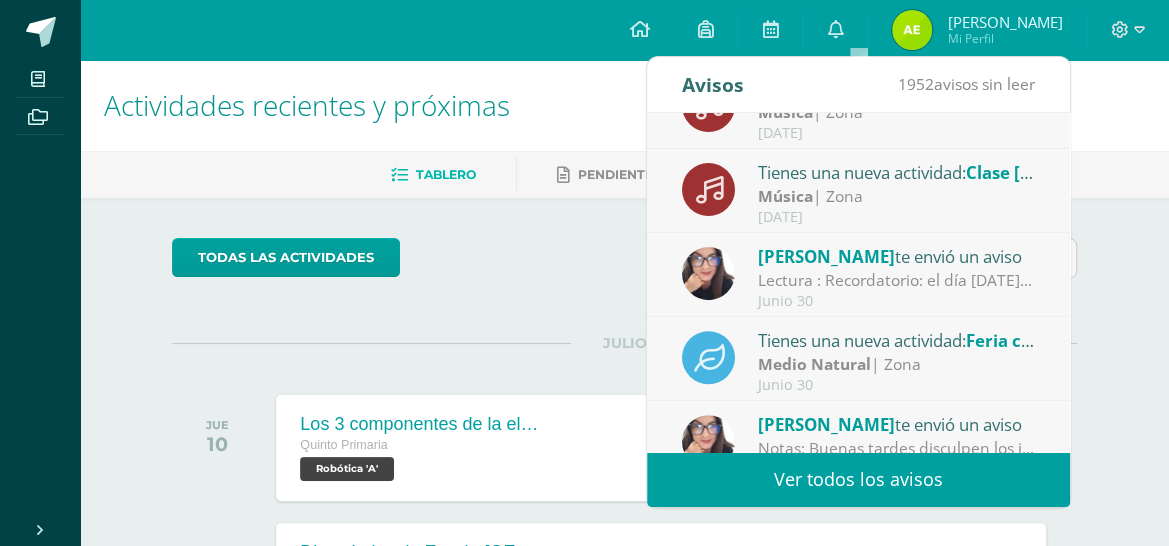 click on "Lectura :
Recordatorio: el día [DATE] deben de llevar el Libro [PERSON_NAME] y el hombrecillo [PERSON_NAME] ya leído. Se les hará comprobación de lectura y tiene punteo en el curso de comunicación y lenguaje.
Feliz semana, bendiciones ⭐️" at bounding box center (897, 280) 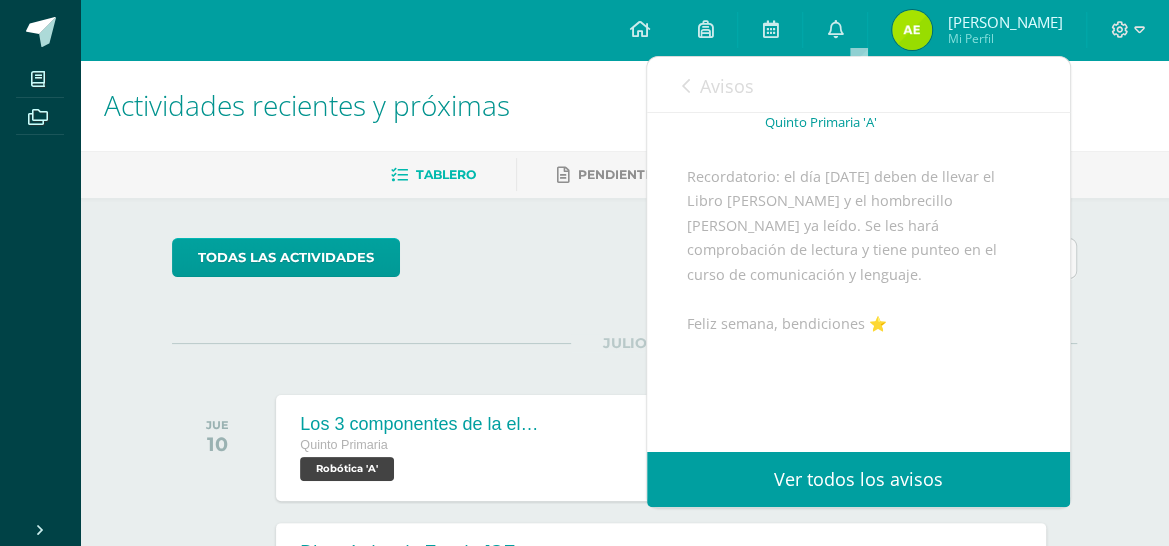 scroll, scrollTop: 11, scrollLeft: 0, axis: vertical 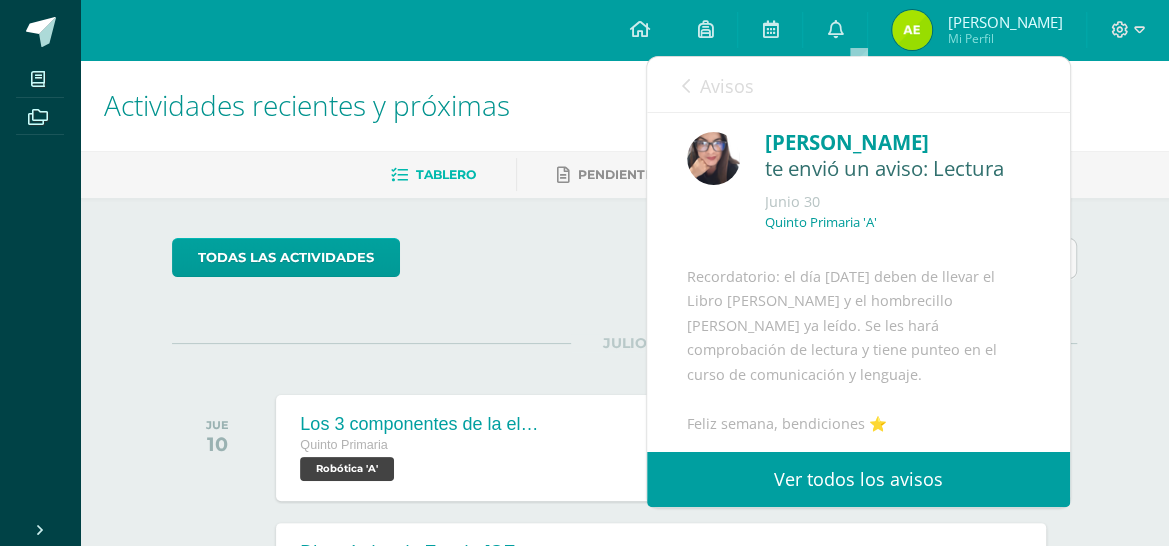 click at bounding box center (686, 86) 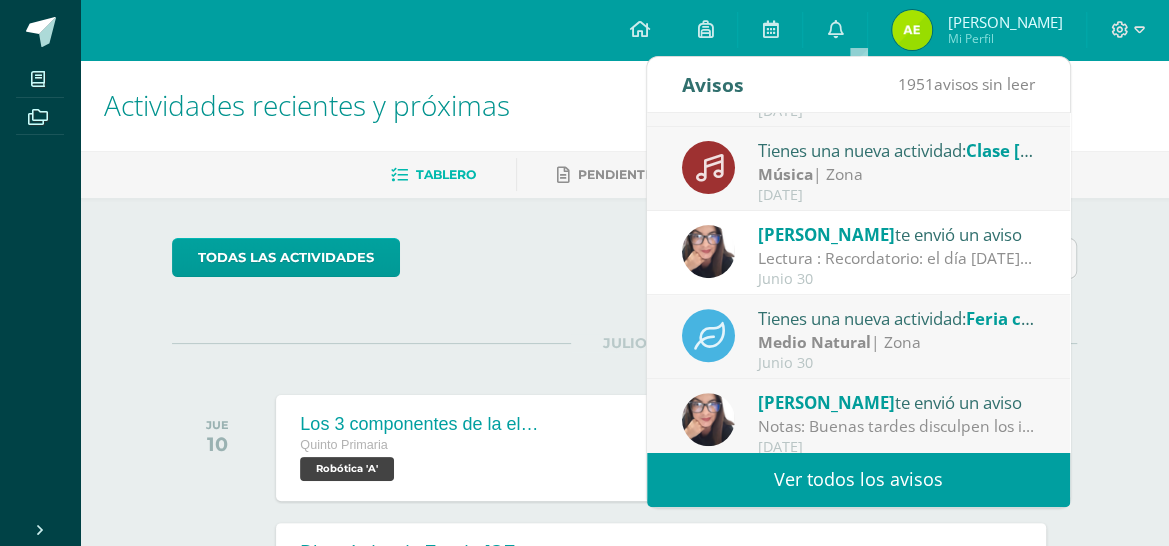 scroll, scrollTop: 333, scrollLeft: 0, axis: vertical 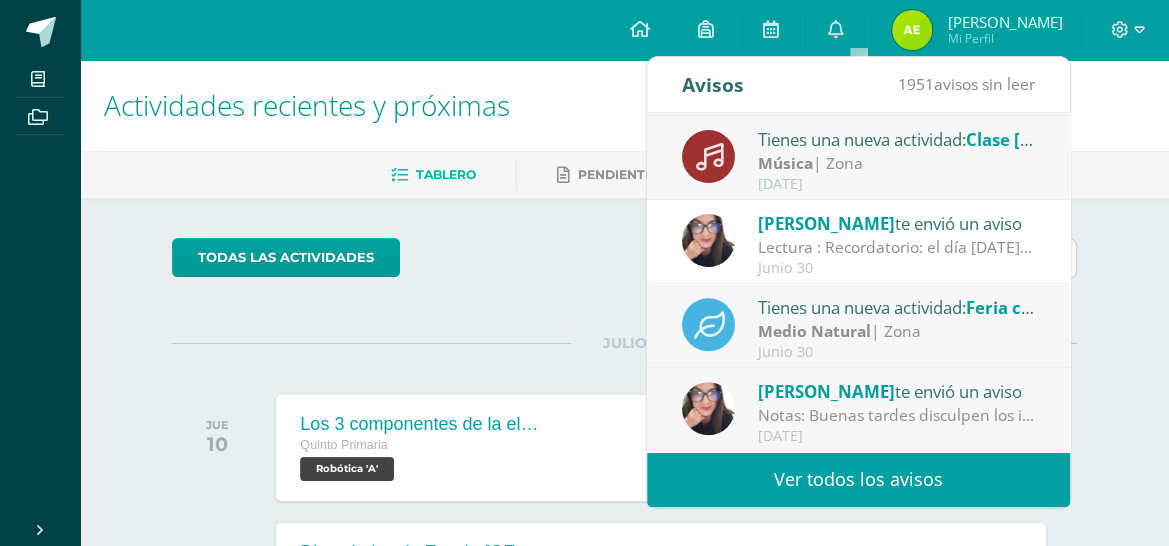click on "Cindi Zelada  te envió un aviso" at bounding box center [897, 391] 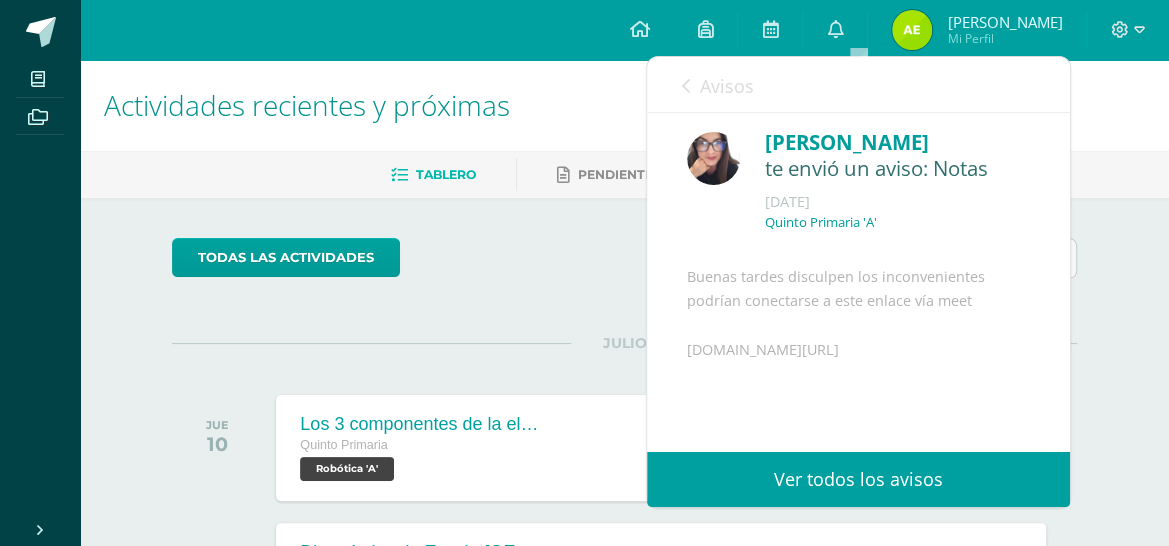 click at bounding box center (686, 86) 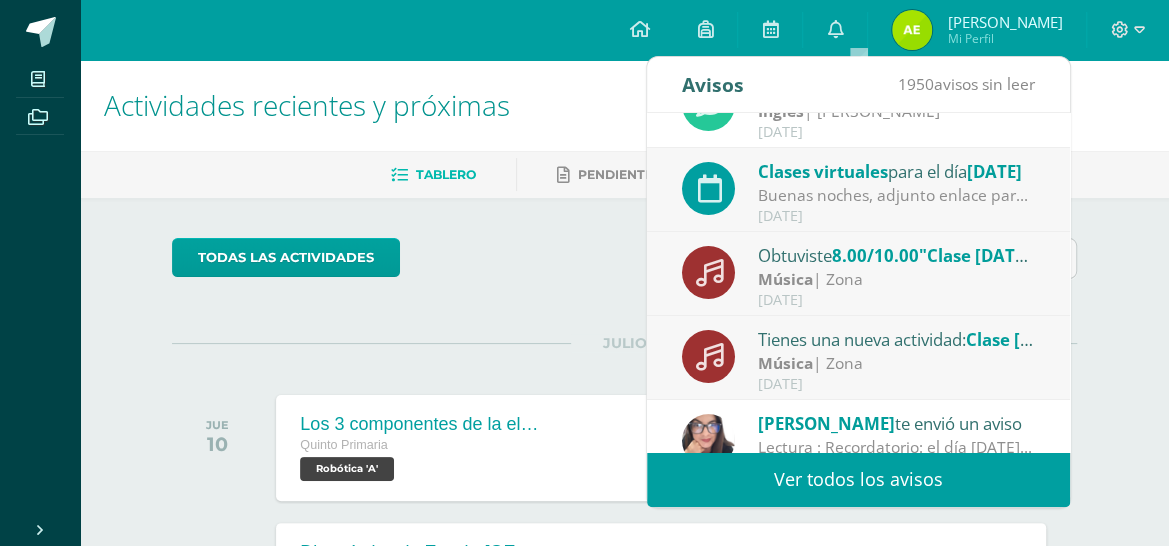 scroll, scrollTop: 0, scrollLeft: 0, axis: both 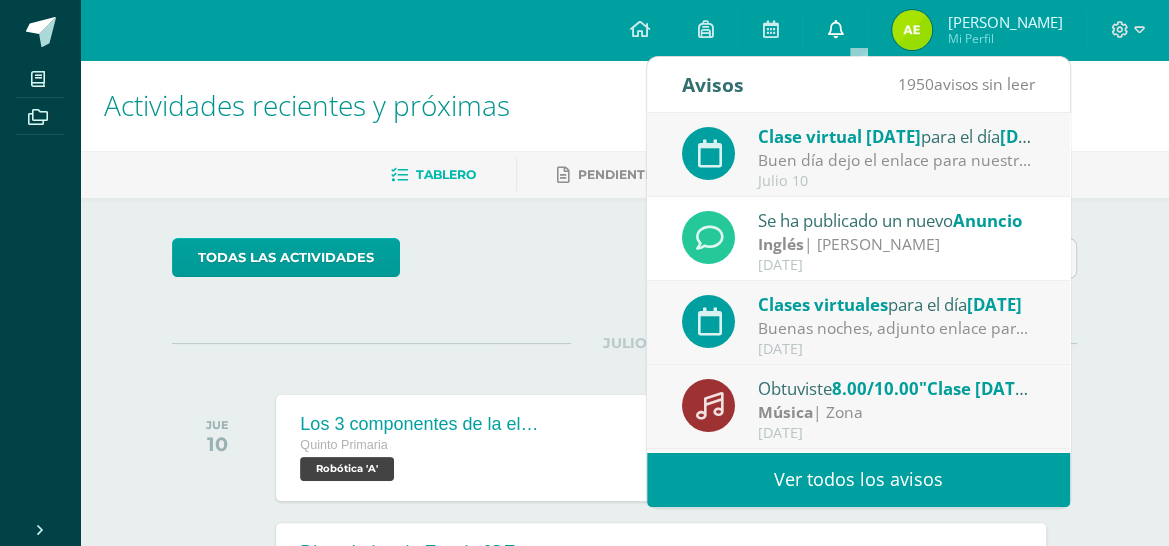 click at bounding box center (835, 29) 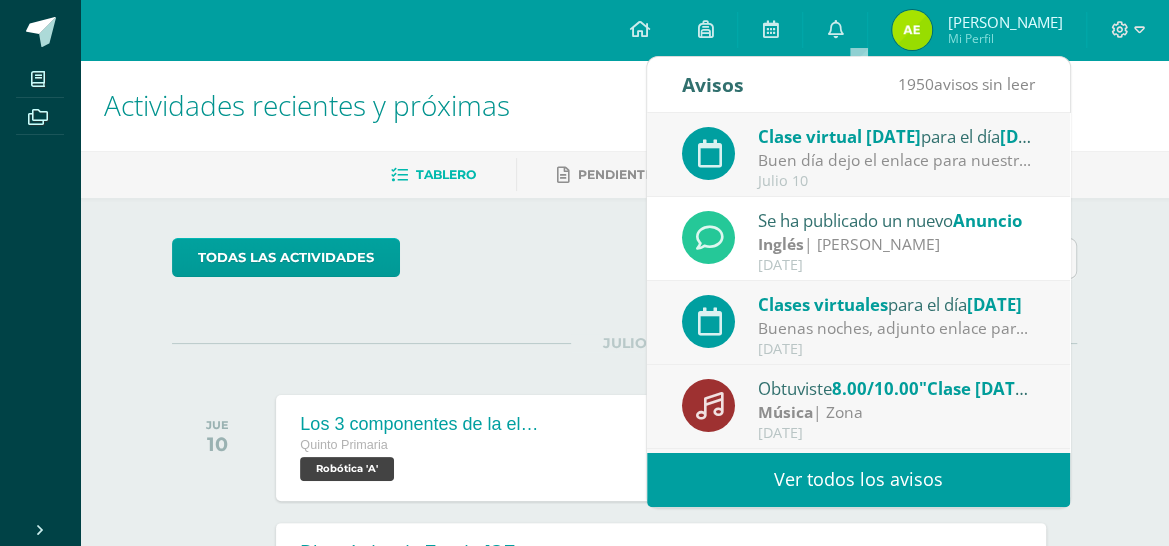 click on "todas las Actividades
No tienes actividades
Échale un vistazo a los demás períodos o  sal y disfruta del sol
JULIO
JUE
10
Los 3 componentes de la electricidad
Quinto Primaria
Robótica 'A'
10:00 AM
Los 3 componentes de la electricidad" at bounding box center (624, 1279) 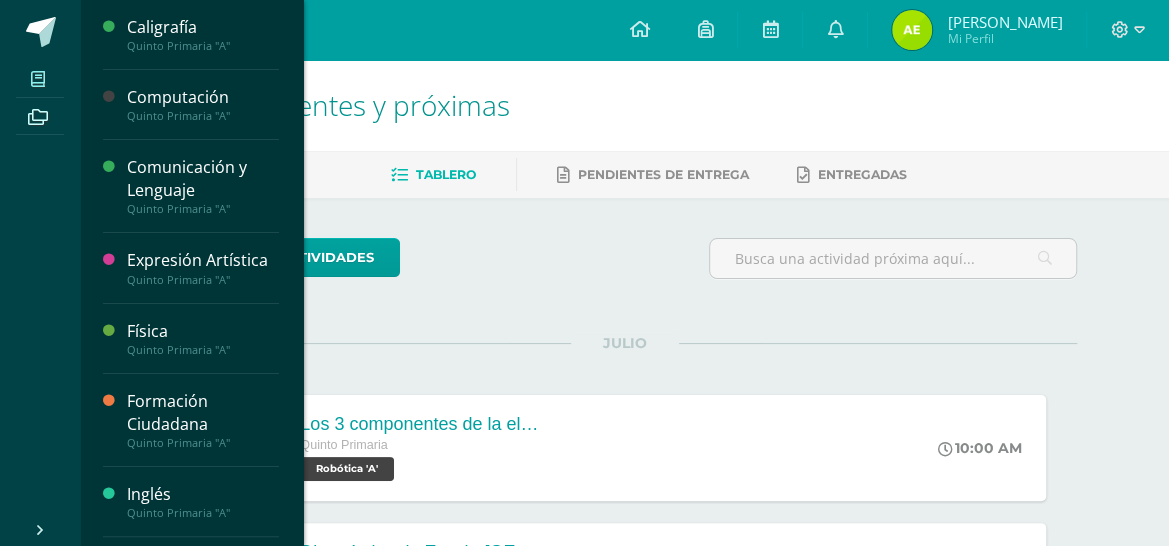 click at bounding box center [38, 79] 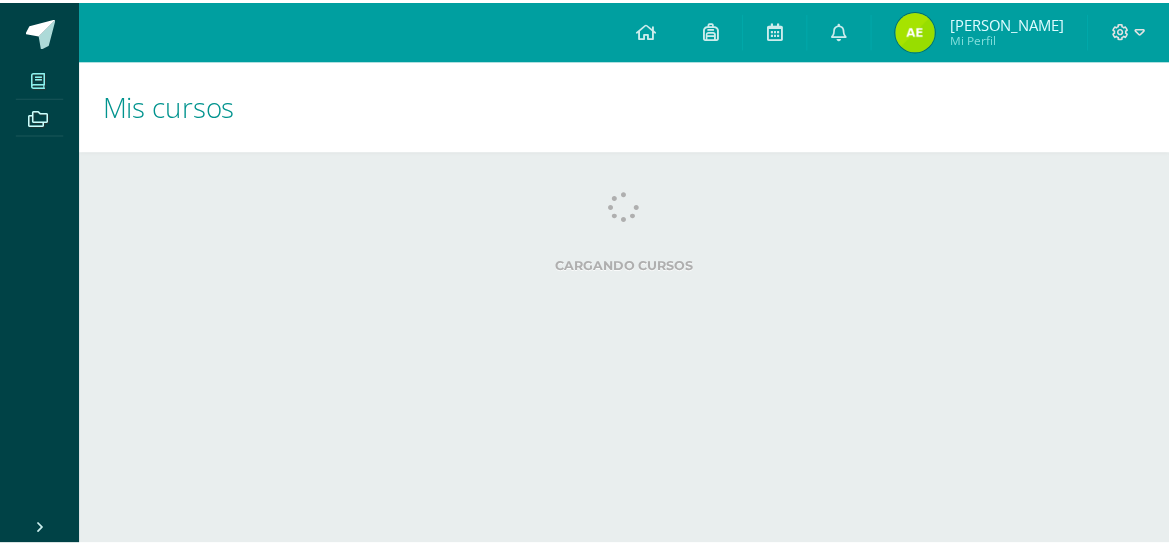 scroll, scrollTop: 0, scrollLeft: 0, axis: both 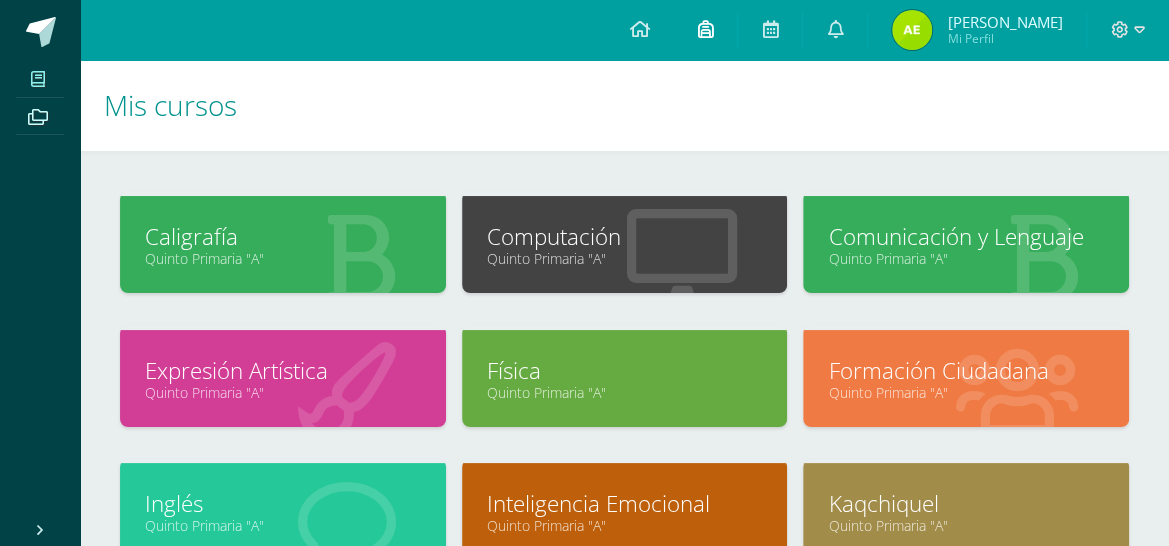 click at bounding box center (705, 29) 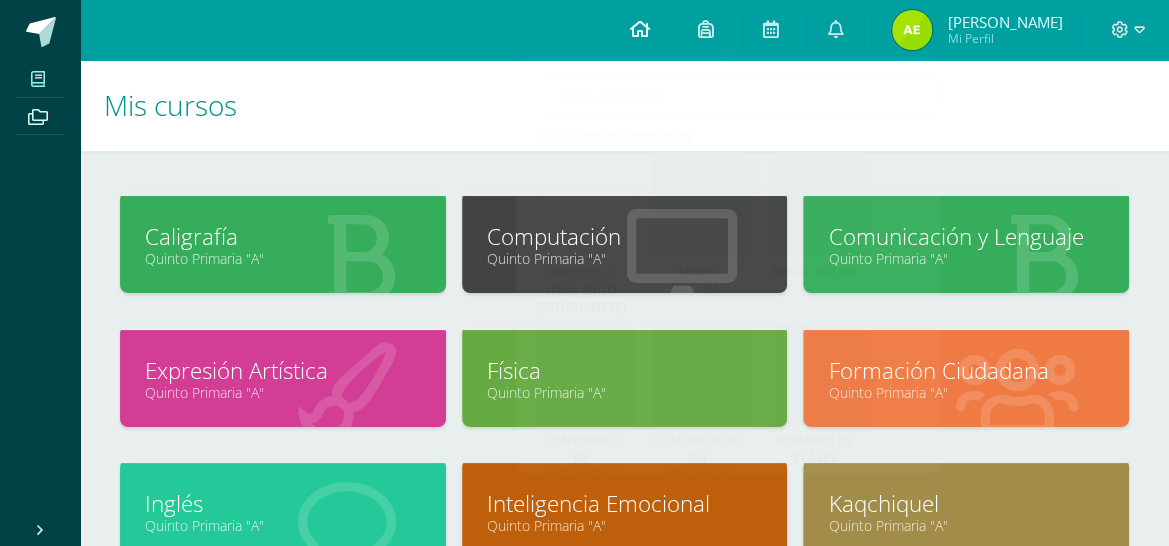 click at bounding box center (639, 29) 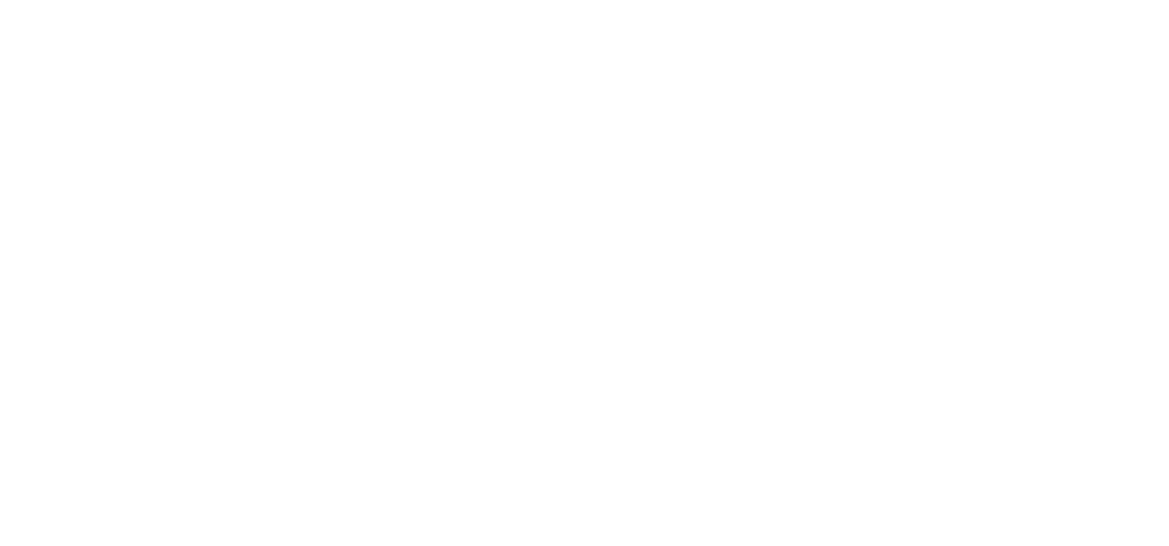 scroll, scrollTop: 0, scrollLeft: 0, axis: both 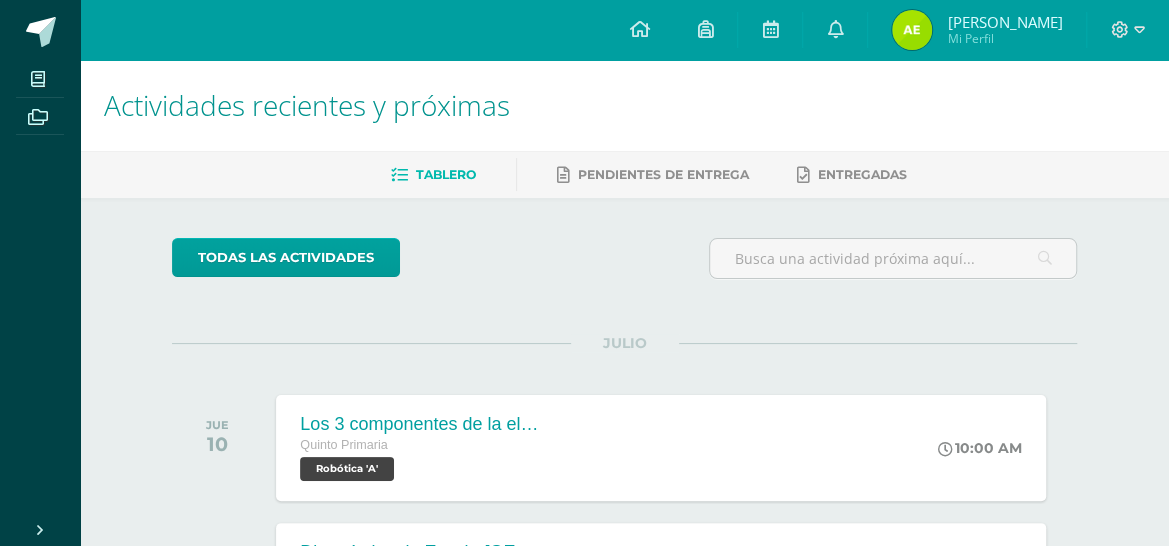 click at bounding box center [912, 30] 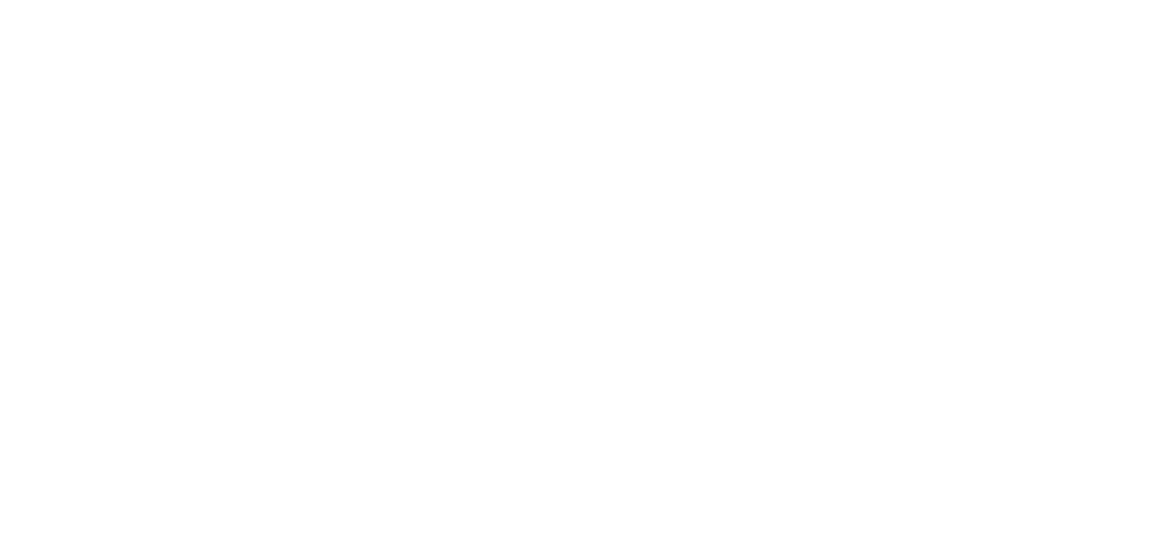 scroll, scrollTop: 0, scrollLeft: 0, axis: both 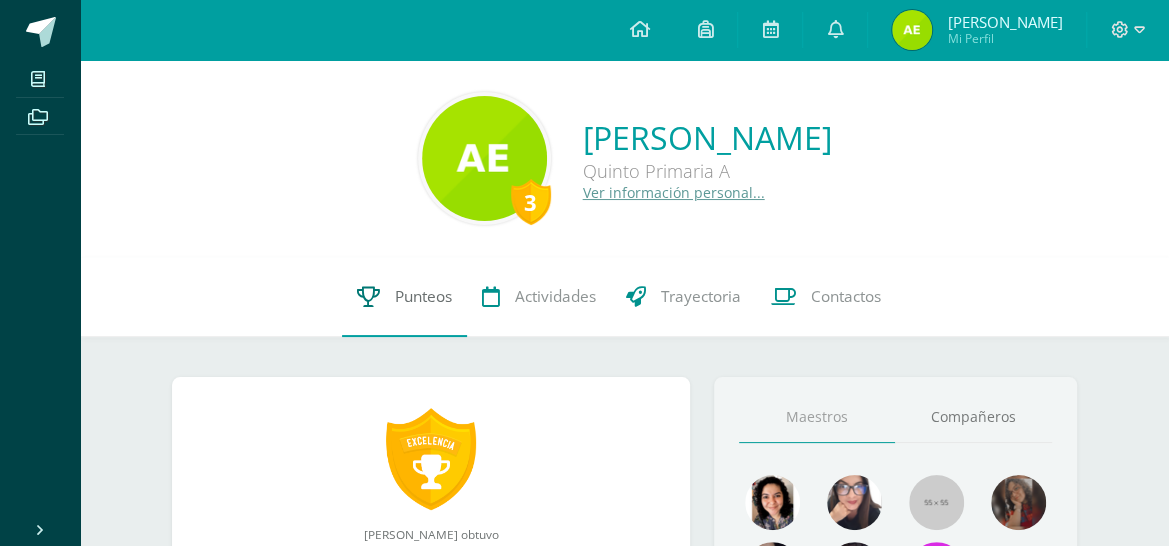 click on "Punteos" at bounding box center [423, 296] 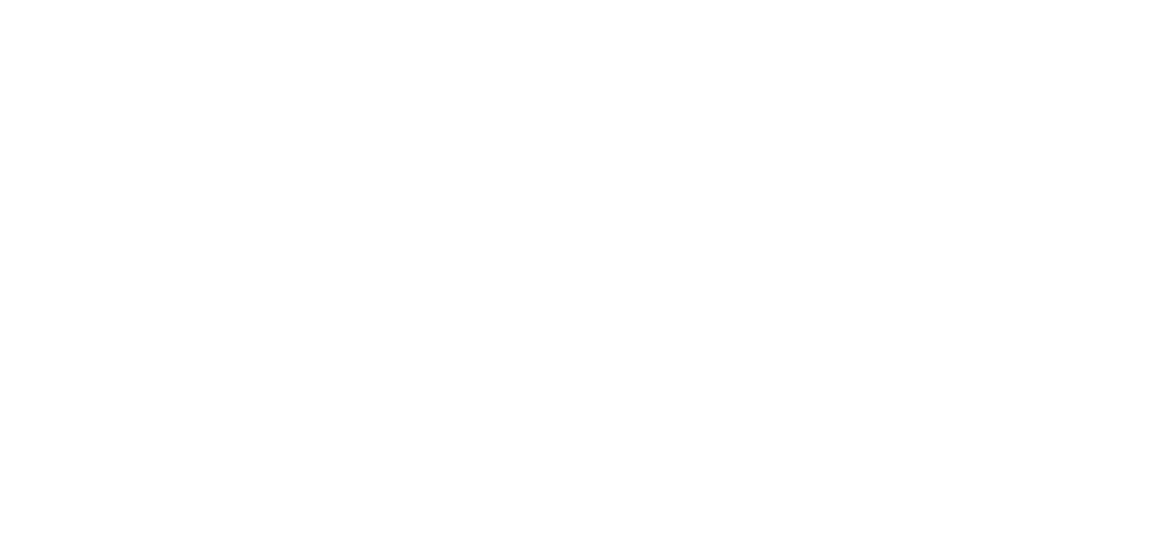 scroll, scrollTop: 0, scrollLeft: 0, axis: both 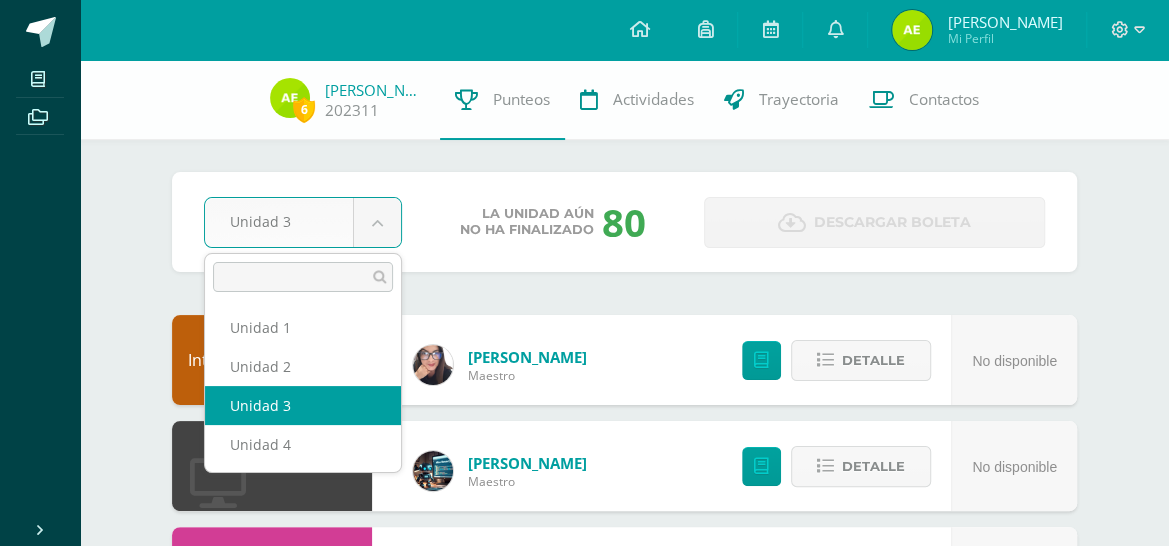 click on "Mis cursos Archivos Cerrar panel
Caligrafía
Quinto
Primaria
"A"
Computación
Quinto
Primaria
"A"
Comunicación y [GEOGRAPHIC_DATA]
Quinto
Primaria
"A"
Expresión Artística
Quinto
Primaria
"A"
Física
Quinto
Primaria
"A"
Formación Ciudadana
Ver Todos los Cursos  Cerrar sesión" at bounding box center (584, 1070) 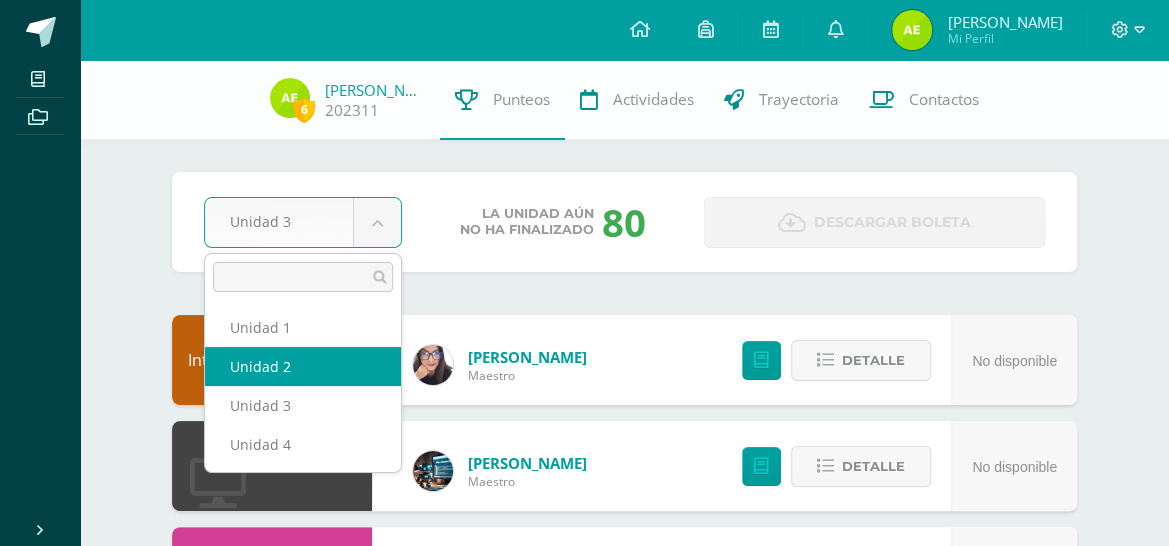 select on "Unidad 2" 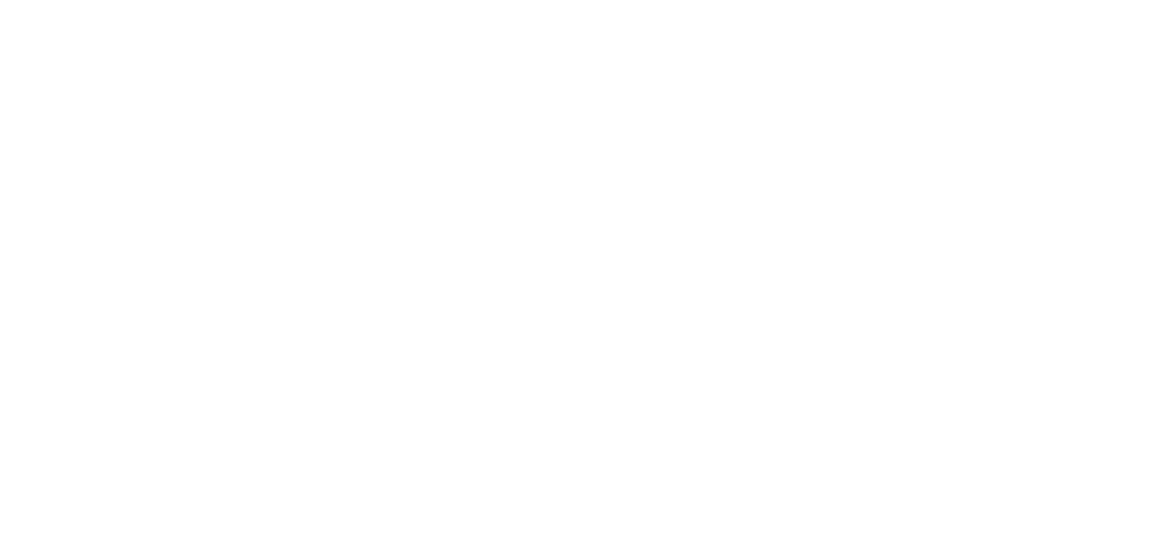 scroll, scrollTop: 0, scrollLeft: 0, axis: both 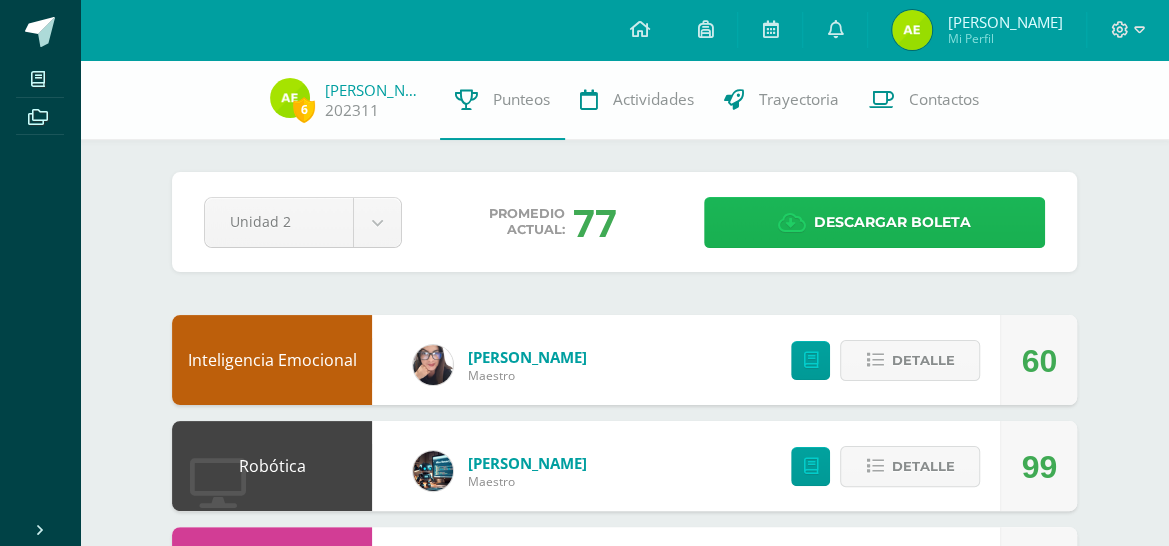 click on "Descargar boleta" at bounding box center [892, 222] 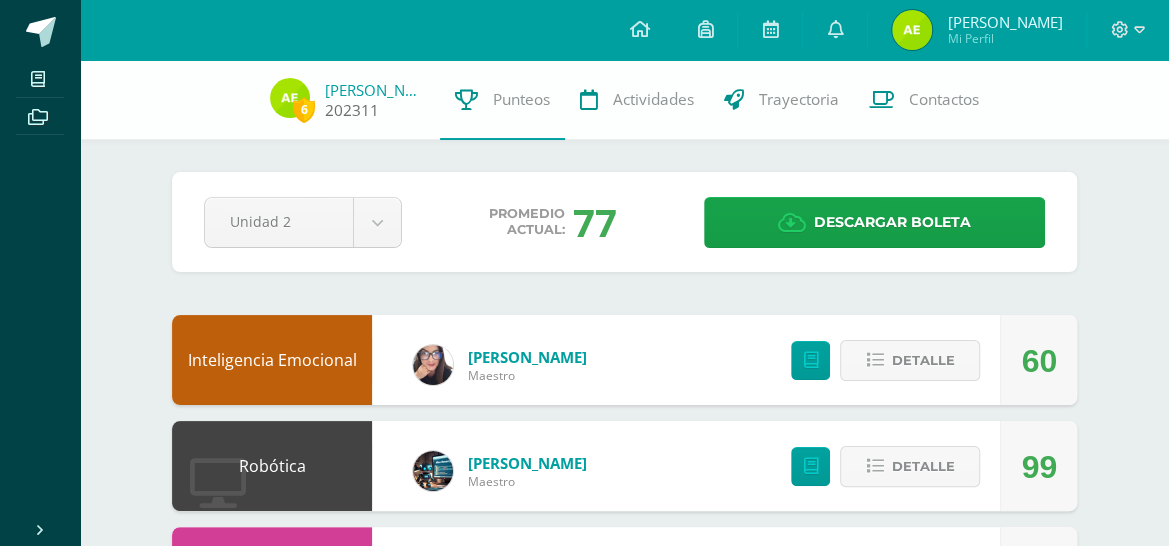 click on "6" at bounding box center (304, 109) 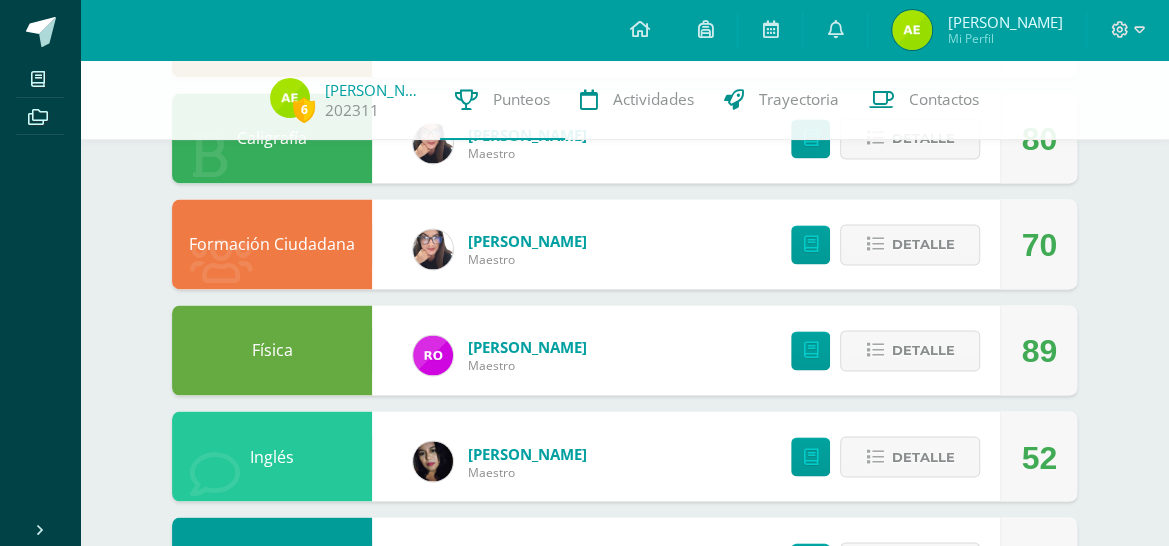 scroll, scrollTop: 1594, scrollLeft: 0, axis: vertical 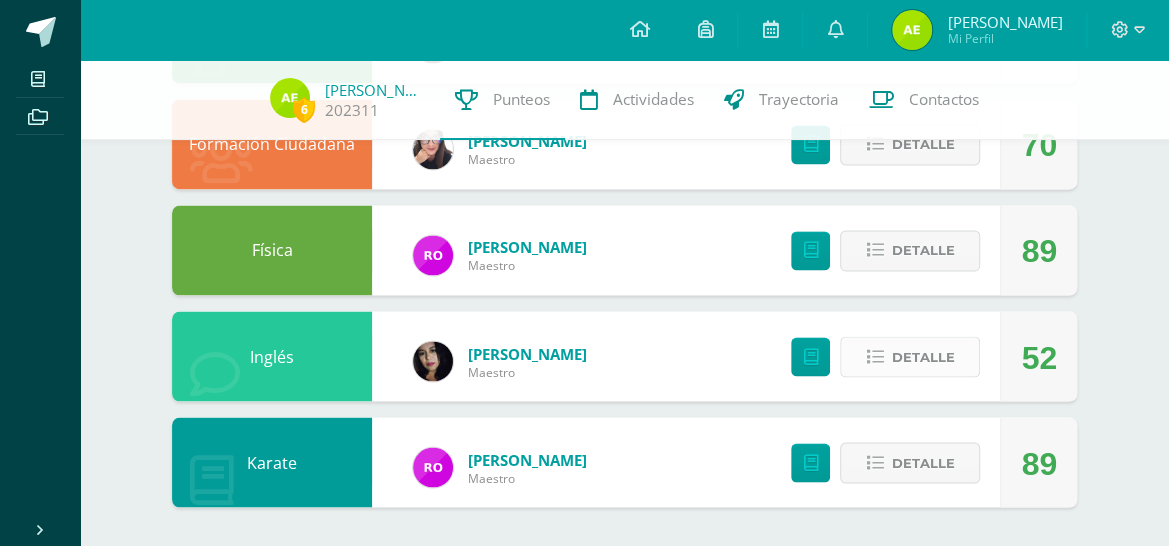 click on "Detalle" at bounding box center [922, 356] 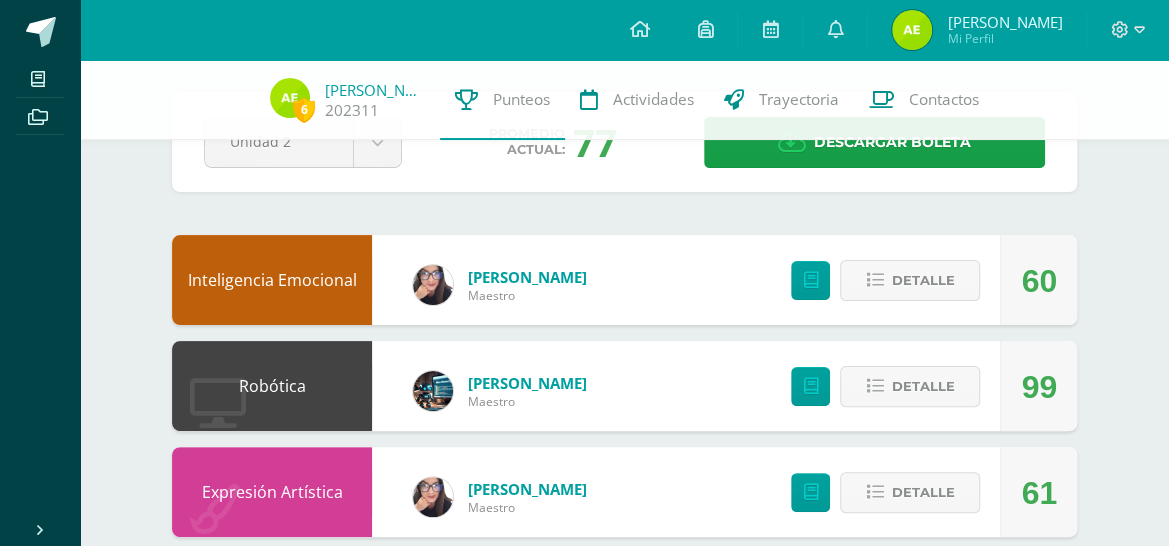 scroll, scrollTop: 0, scrollLeft: 0, axis: both 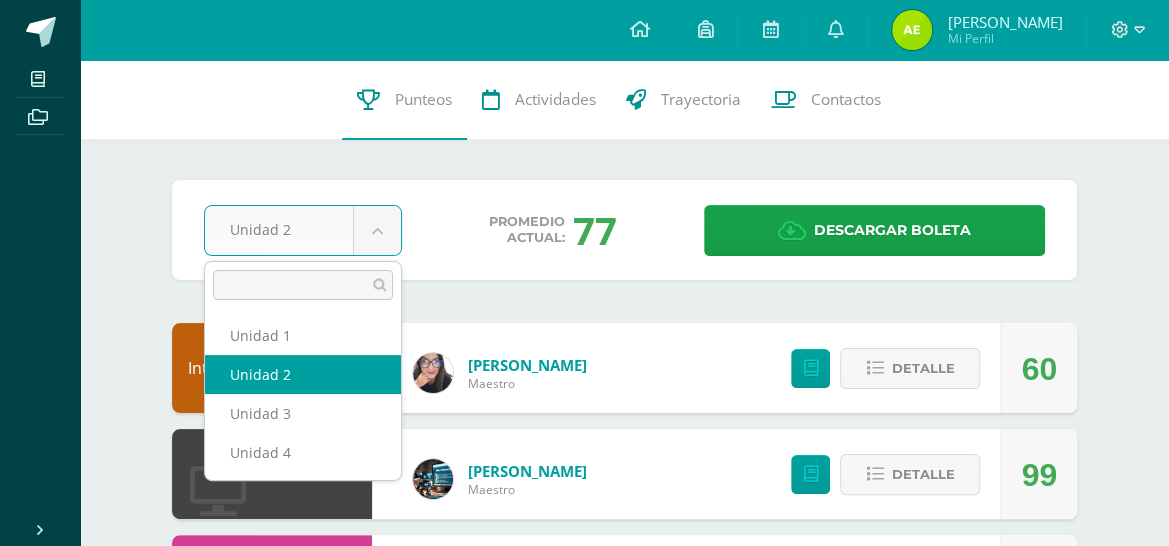 click on "Mis cursos Archivos Cerrar panel
Caligrafía
Quinto
Primaria
"A"
Computación
Quinto
Primaria
"A"
Comunicación y Lenguaje
Quinto
Primaria
"A"
Expresión Artística
Quinto
Primaria
"A"
Física
Quinto
Primaria
"A"
Formación Ciudadana
Ver Todos los Cursos  Cerrar sesión" at bounding box center [584, 1267] 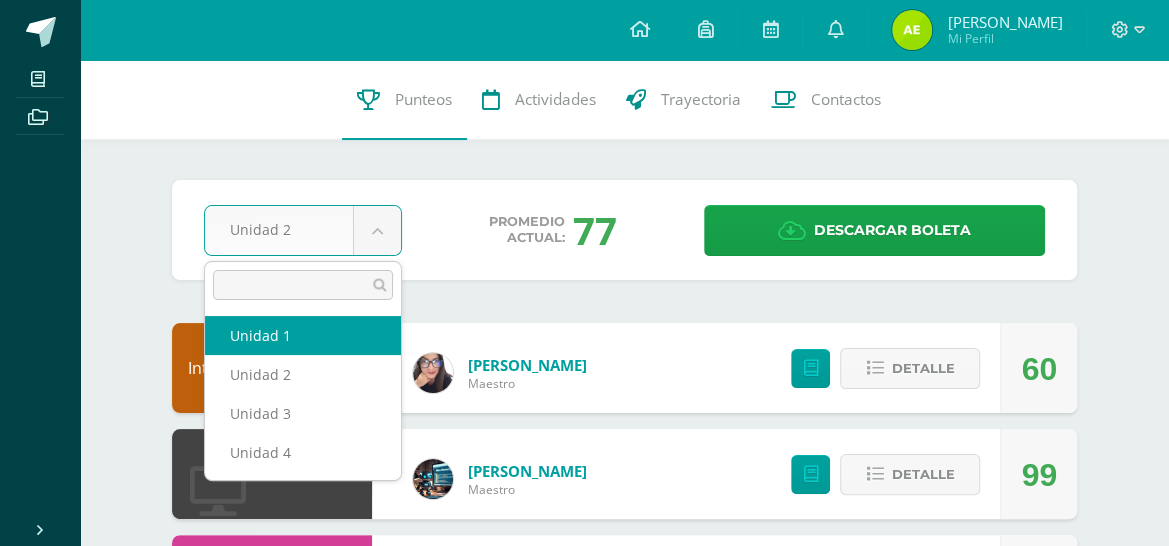 select on "Unidad 1" 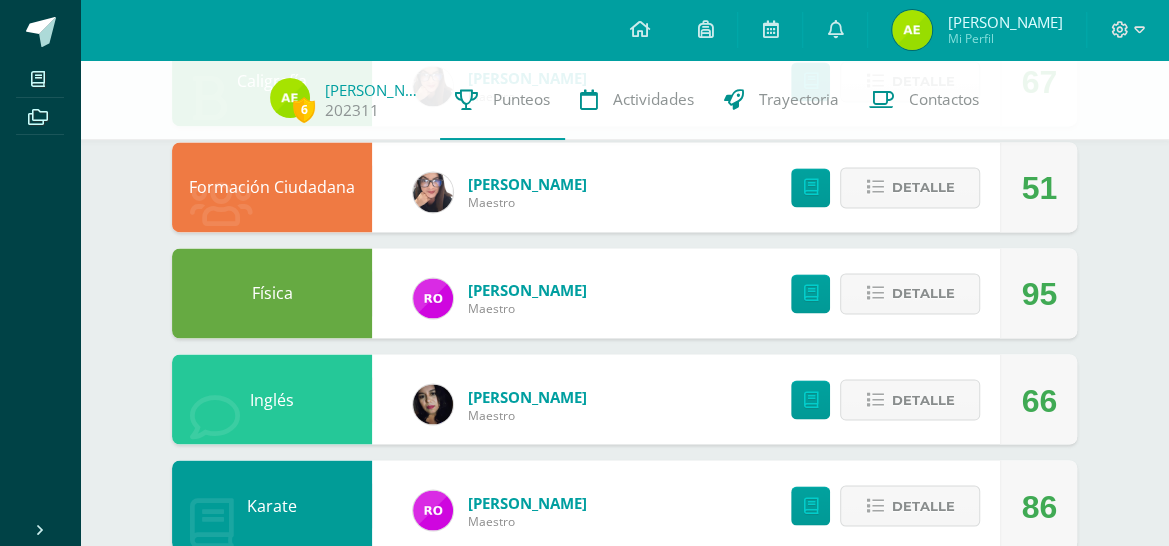 scroll, scrollTop: 1594, scrollLeft: 0, axis: vertical 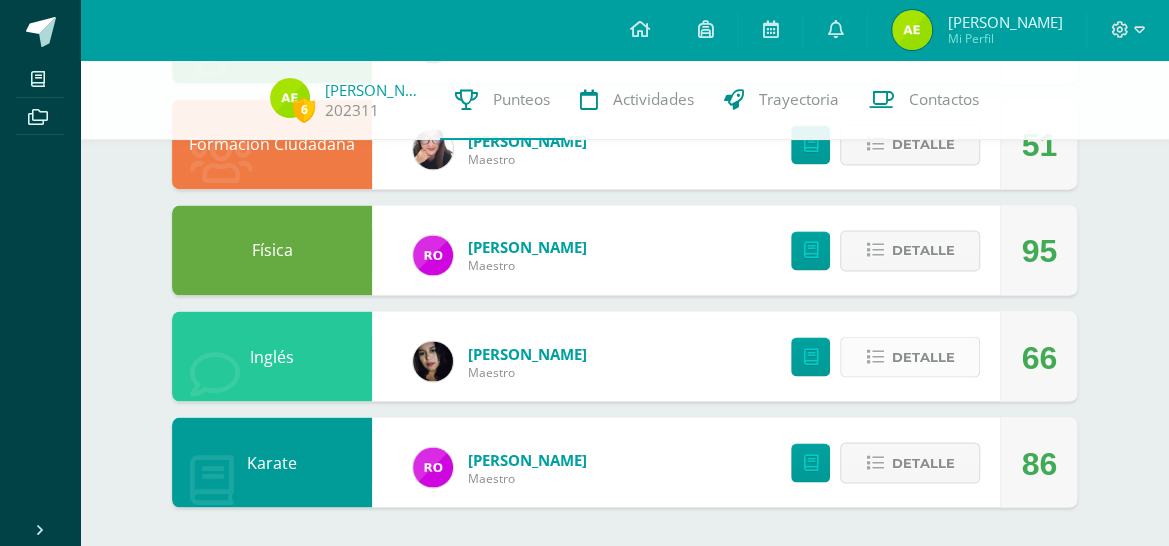 click at bounding box center [874, 356] 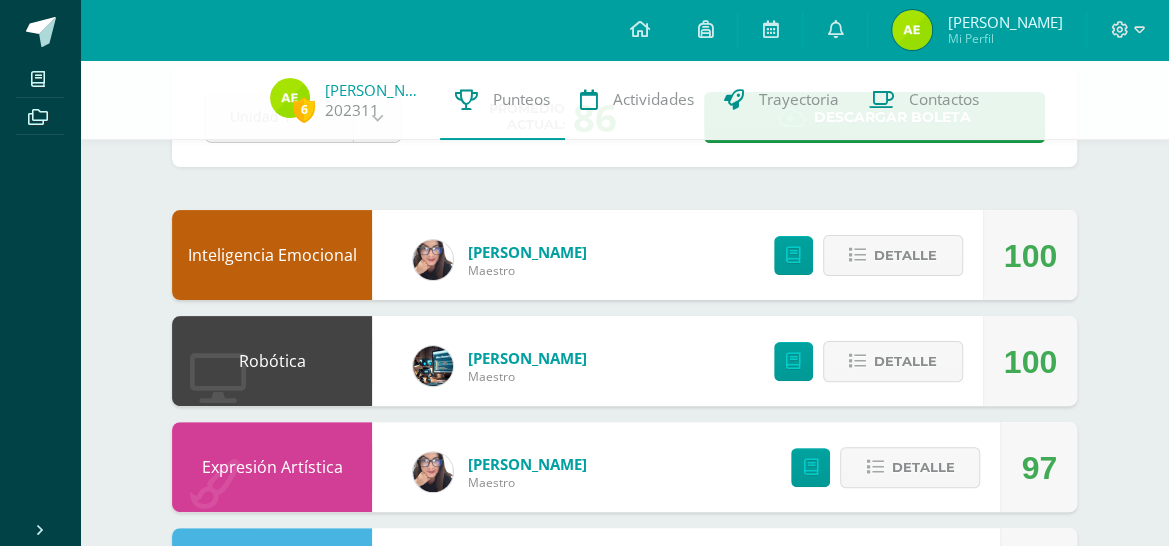 scroll, scrollTop: 0, scrollLeft: 0, axis: both 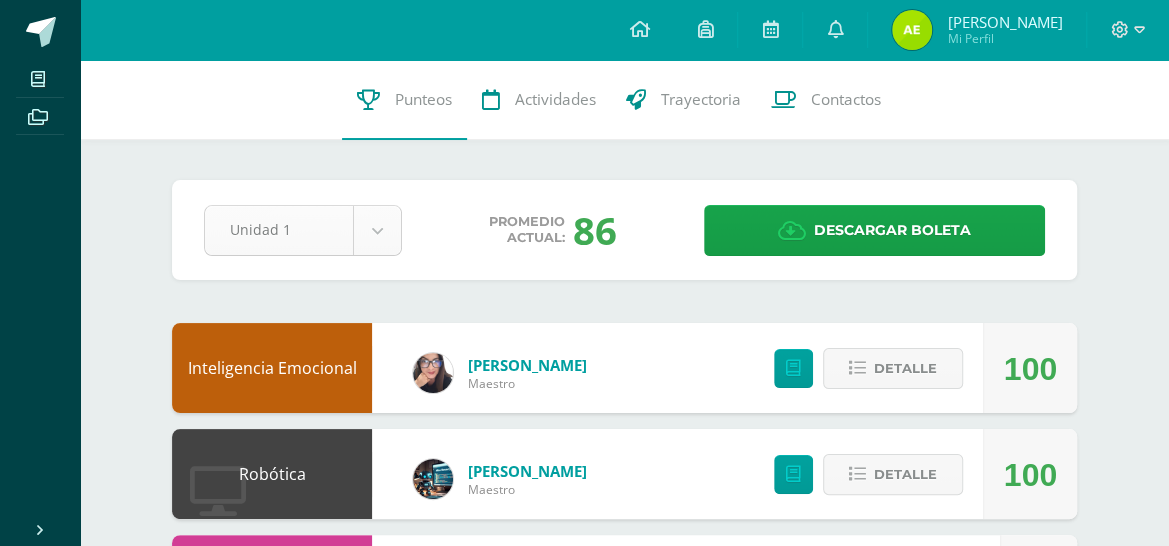 click on "Mis cursos Archivos Cerrar panel
Caligrafía
Quinto
Primaria
"A"
Computación
Quinto
Primaria
"A"
Comunicación y Lenguaje
Quinto
Primaria
"A"
Expresión Artística
Quinto
Primaria
"A"
Física
Quinto
Primaria
"A"
Formación Ciudadana
Ver Todos los Cursos  Cerrar sesión" at bounding box center [584, 1267] 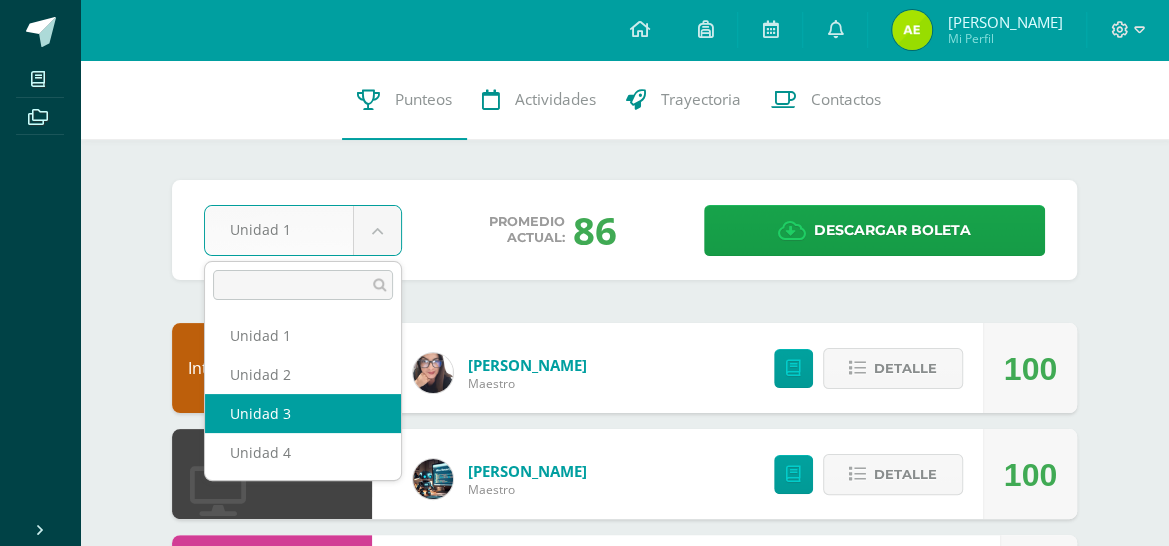 select on "Unidad 3" 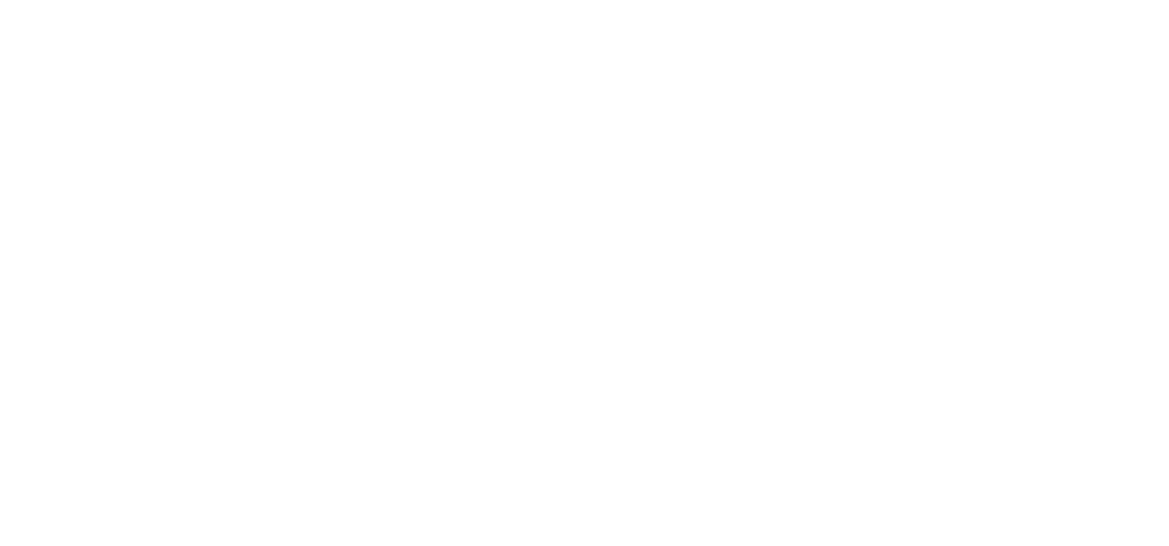 scroll, scrollTop: 0, scrollLeft: 0, axis: both 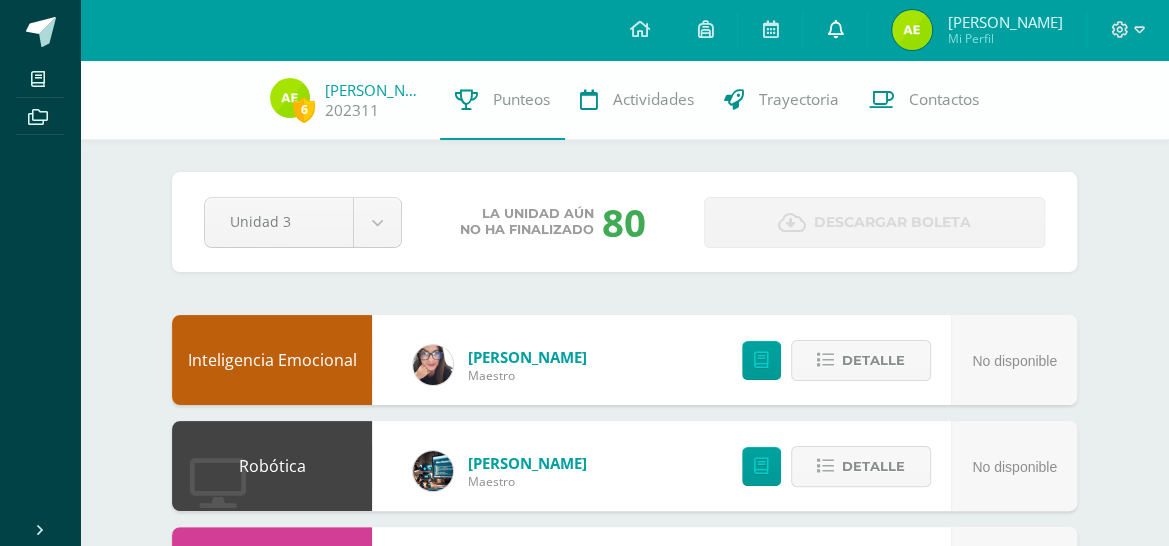 click at bounding box center [835, 29] 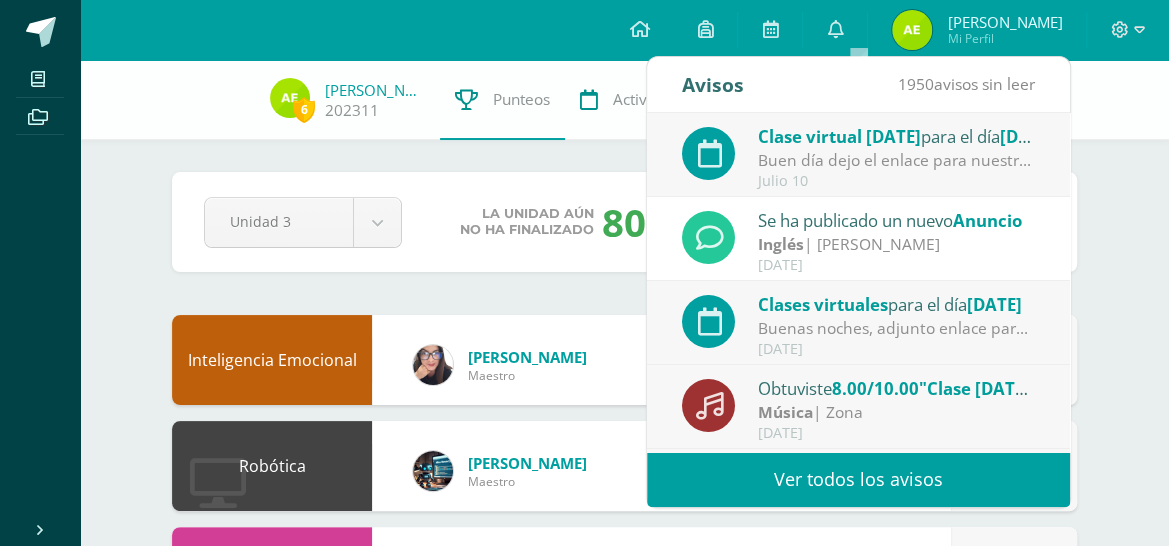 click on "Inglés
| [PERSON_NAME]" at bounding box center (897, 244) 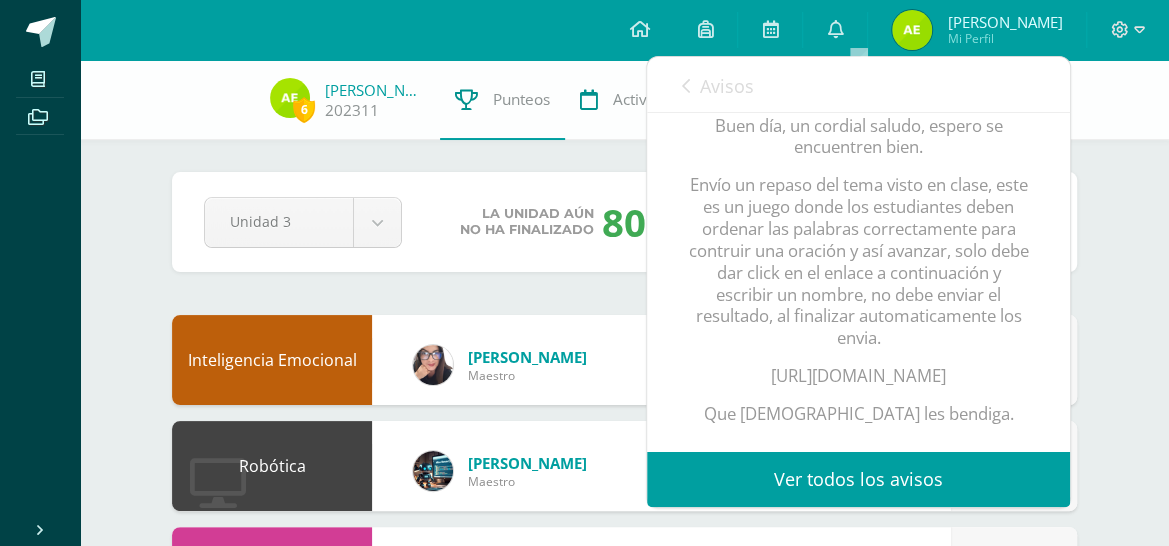 scroll, scrollTop: 400, scrollLeft: 0, axis: vertical 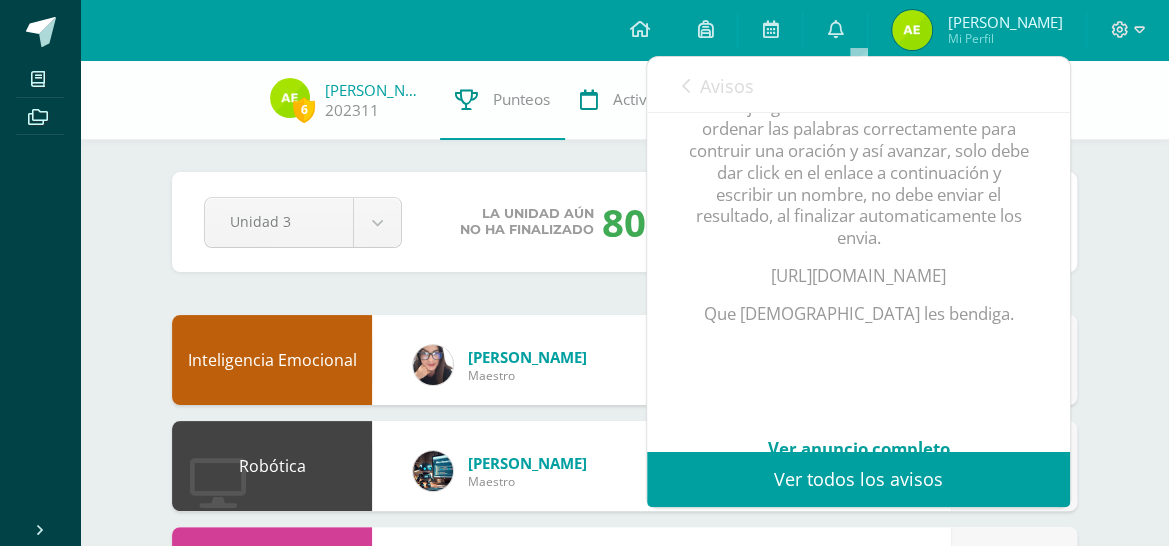 drag, startPoint x: 695, startPoint y: 271, endPoint x: 1020, endPoint y: 276, distance: 325.03845 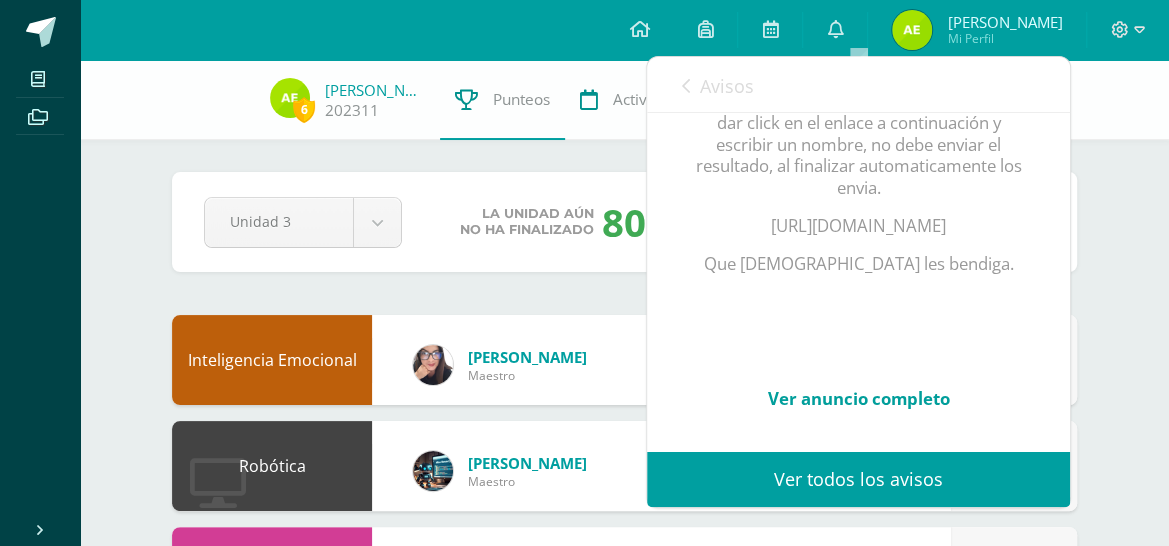 scroll, scrollTop: 493, scrollLeft: 0, axis: vertical 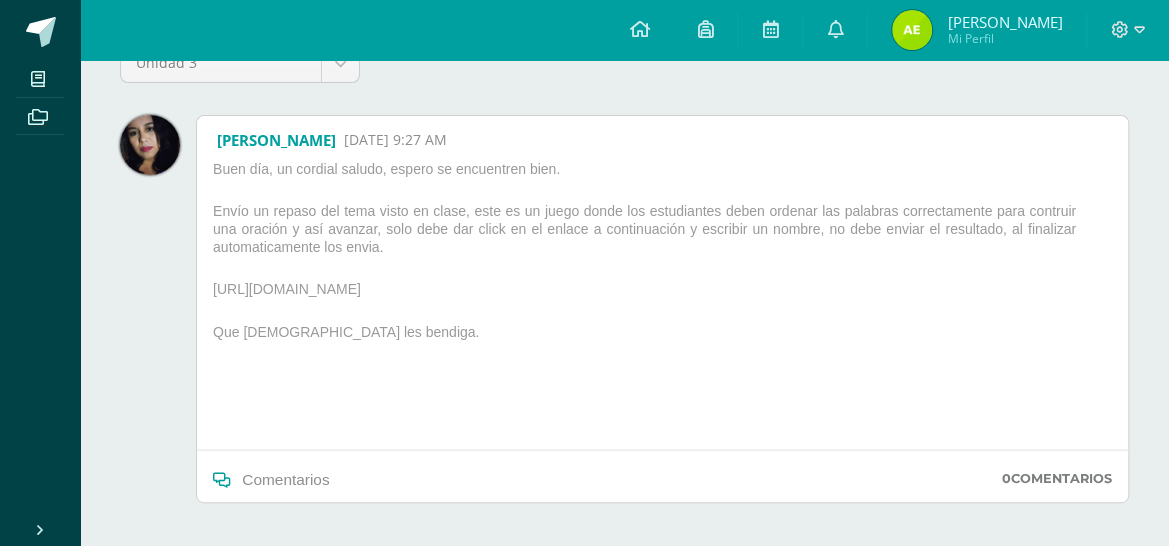 click on "https://wordwall.net/play/94620/921/879" at bounding box center [662, 293] 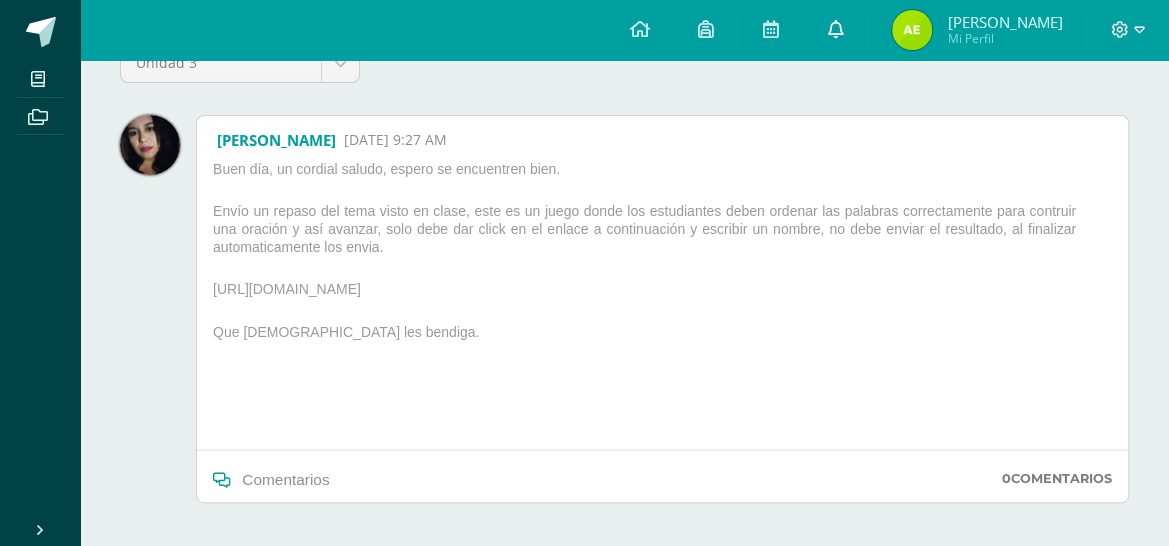 click at bounding box center (835, 30) 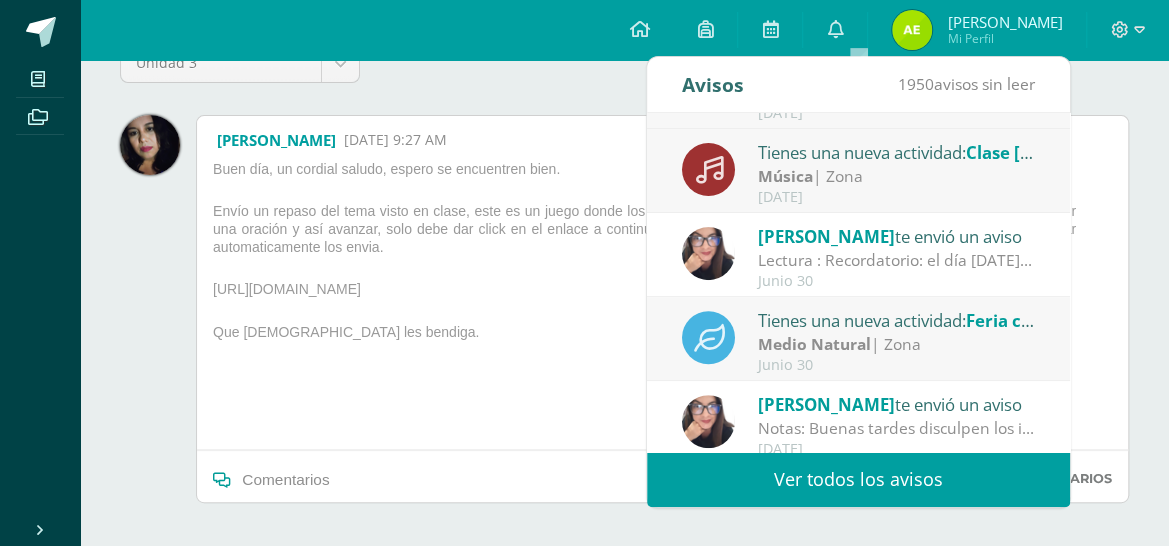 scroll, scrollTop: 333, scrollLeft: 0, axis: vertical 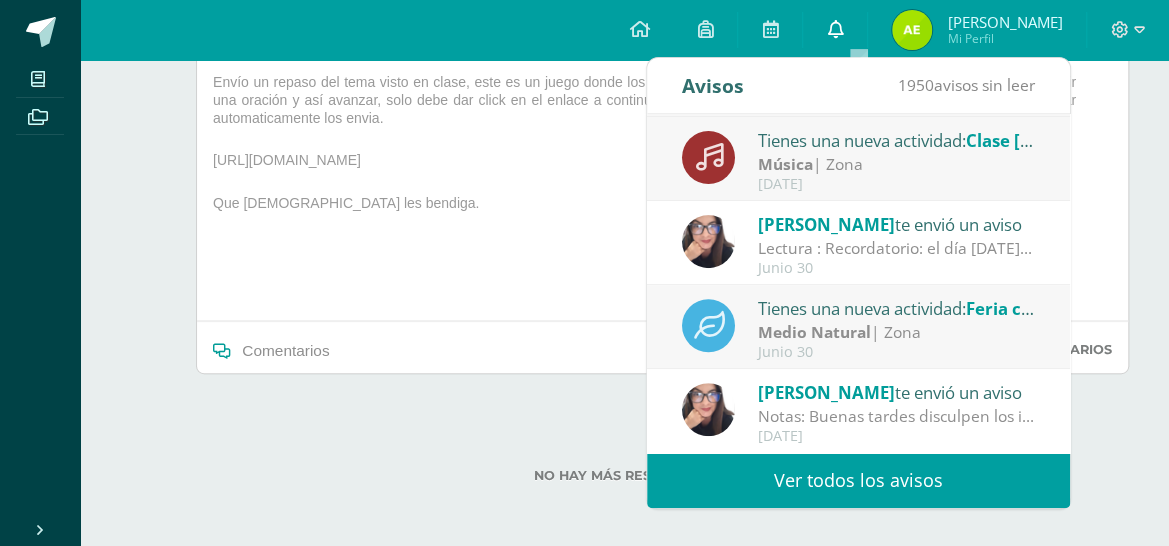 click at bounding box center [835, 30] 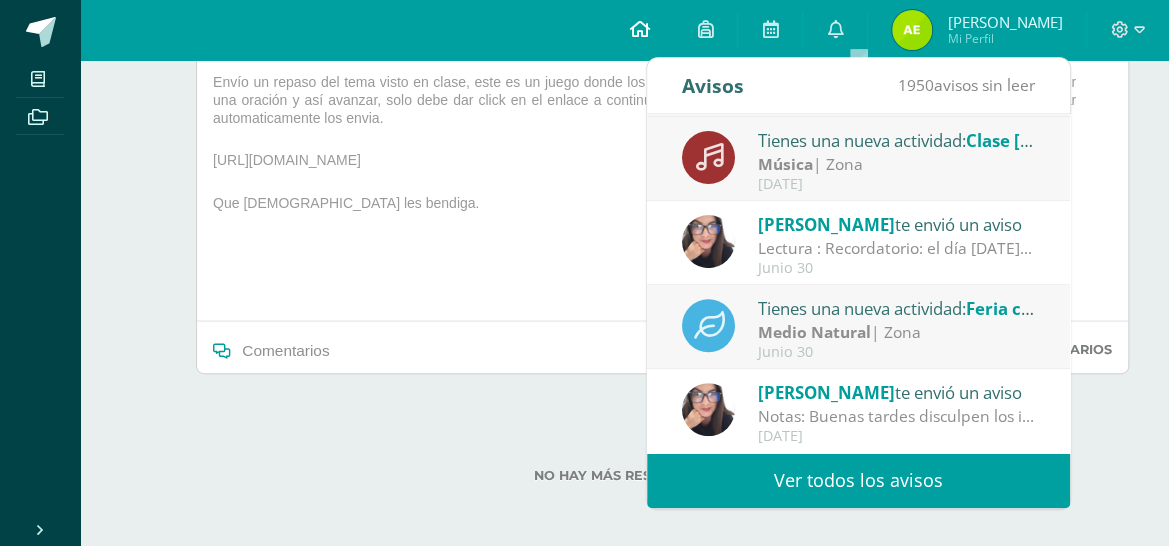 click at bounding box center (639, 29) 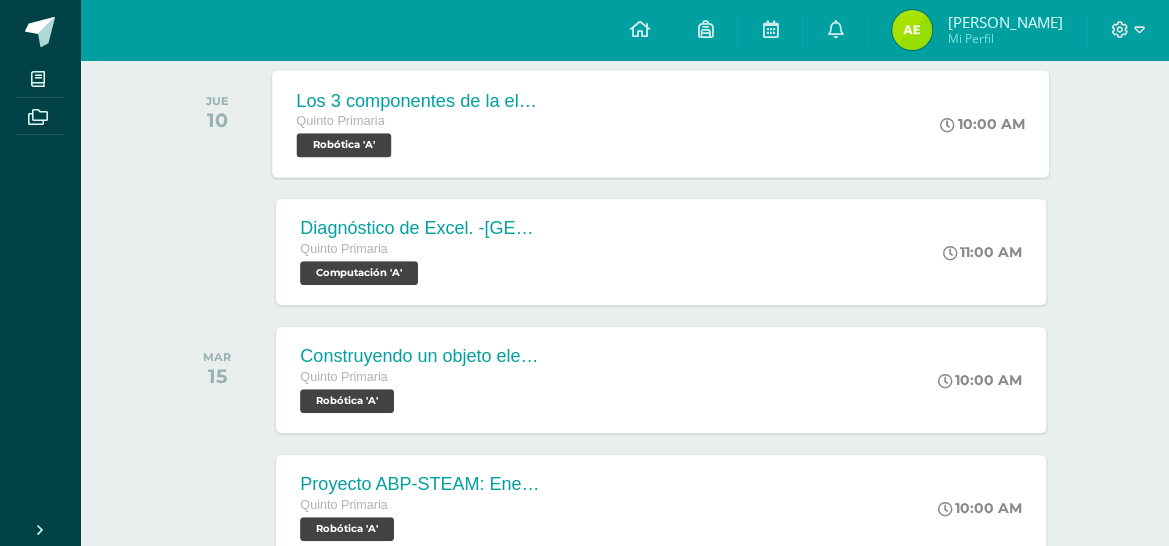 scroll, scrollTop: 300, scrollLeft: 0, axis: vertical 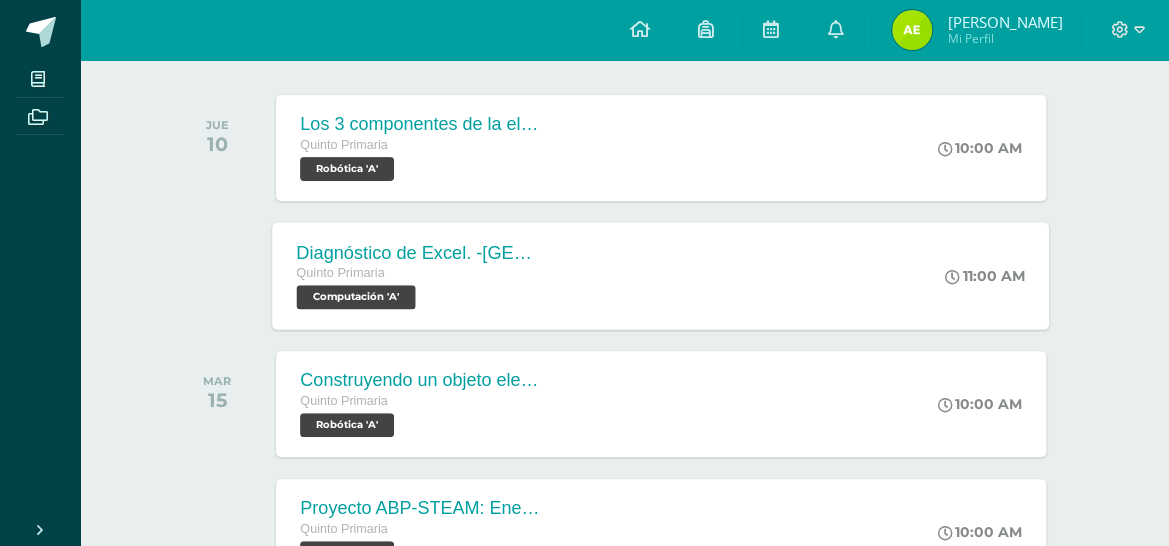 click on "Diagnóstico de Excel. -[GEOGRAPHIC_DATA]" at bounding box center [418, 252] 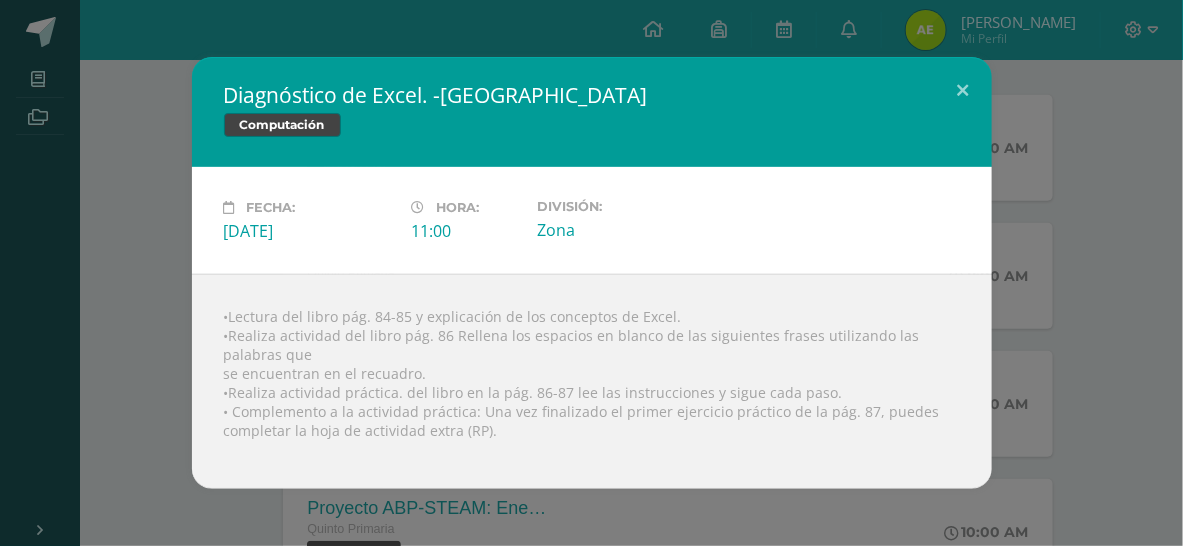 click on "Diagnóstico de Excel. -[GEOGRAPHIC_DATA]
Computación
Fecha:
[DATE][PERSON_NAME]:
11:00
División:" at bounding box center (591, 273) 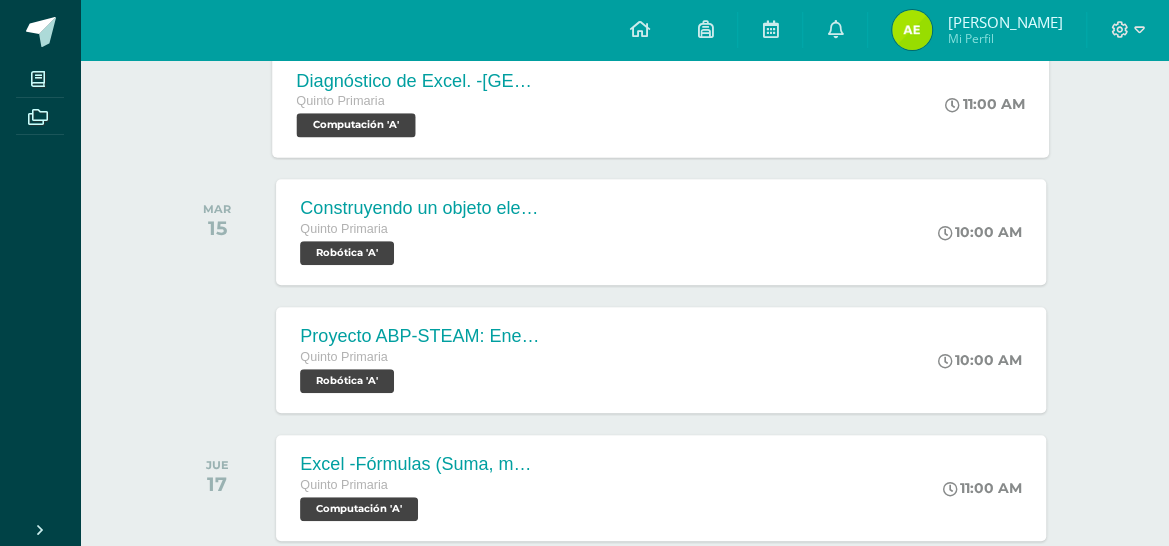scroll, scrollTop: 500, scrollLeft: 0, axis: vertical 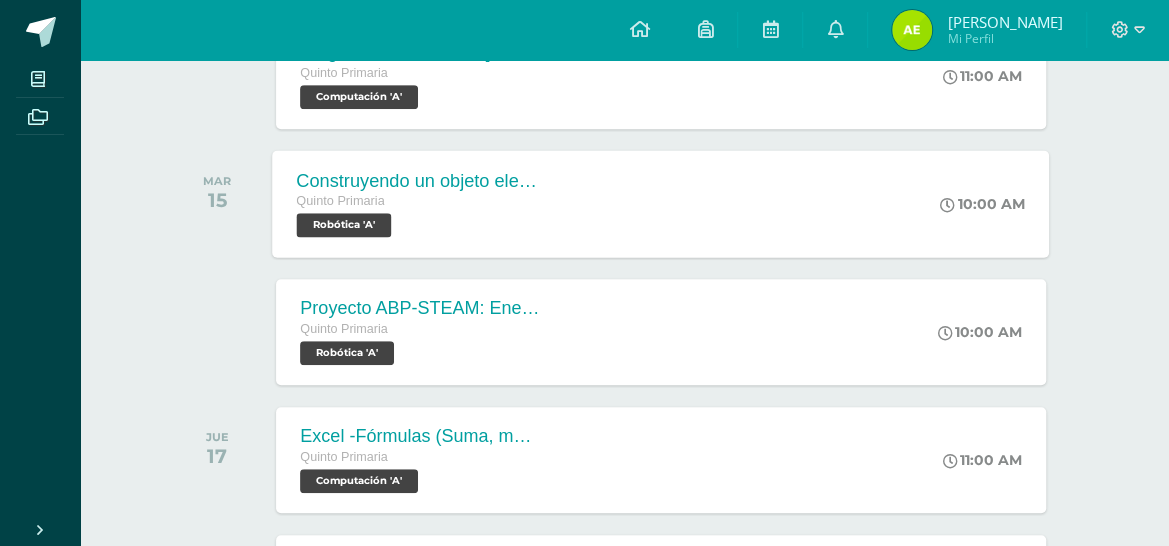 click on "Construyendo un objeto electromecánico" at bounding box center [418, 180] 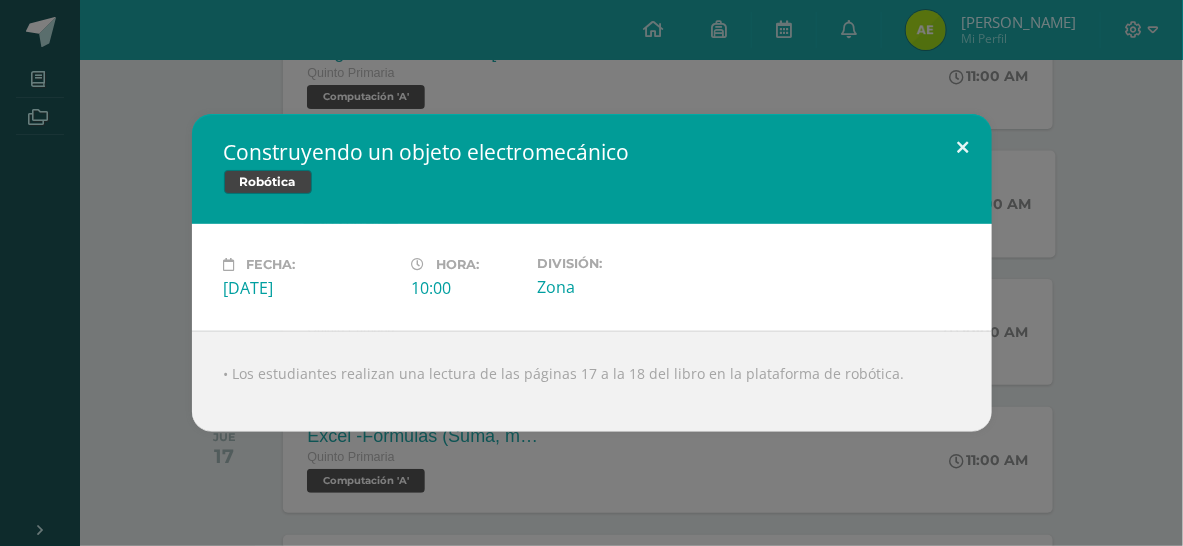 click at bounding box center (963, 148) 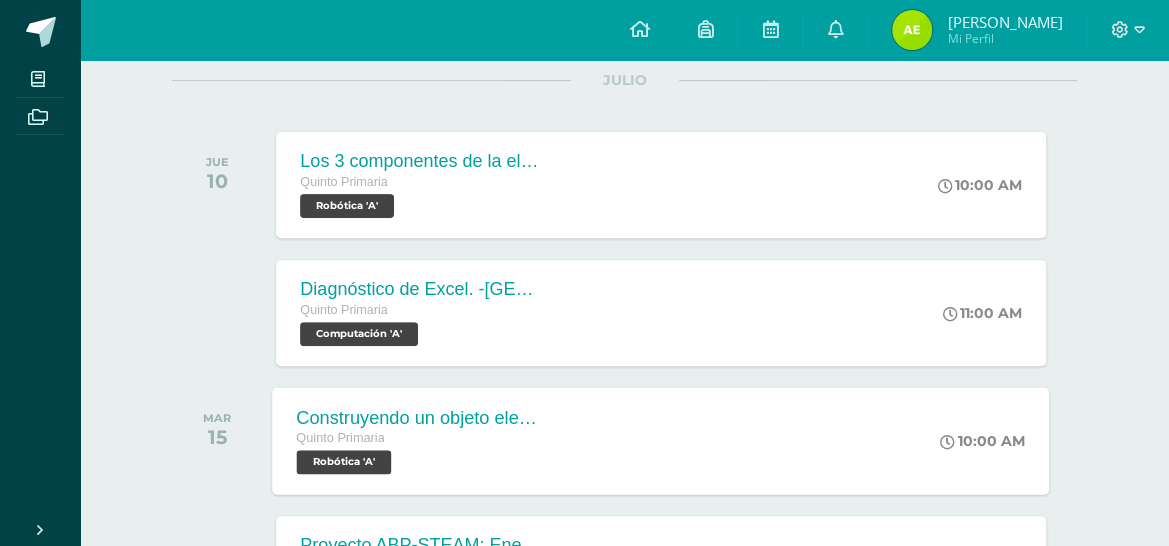 scroll, scrollTop: 0, scrollLeft: 0, axis: both 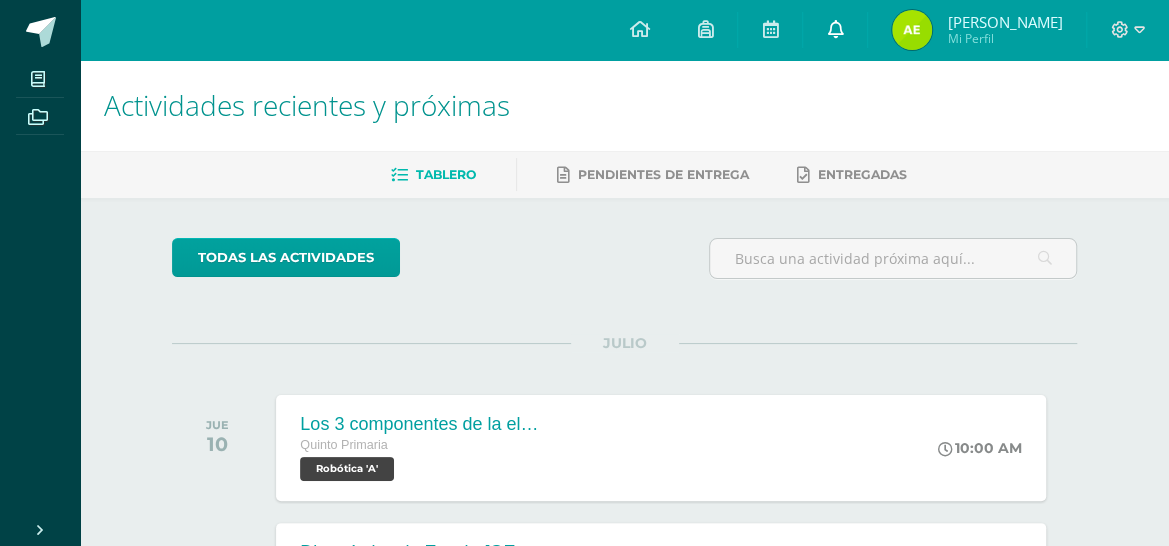 click at bounding box center (835, 29) 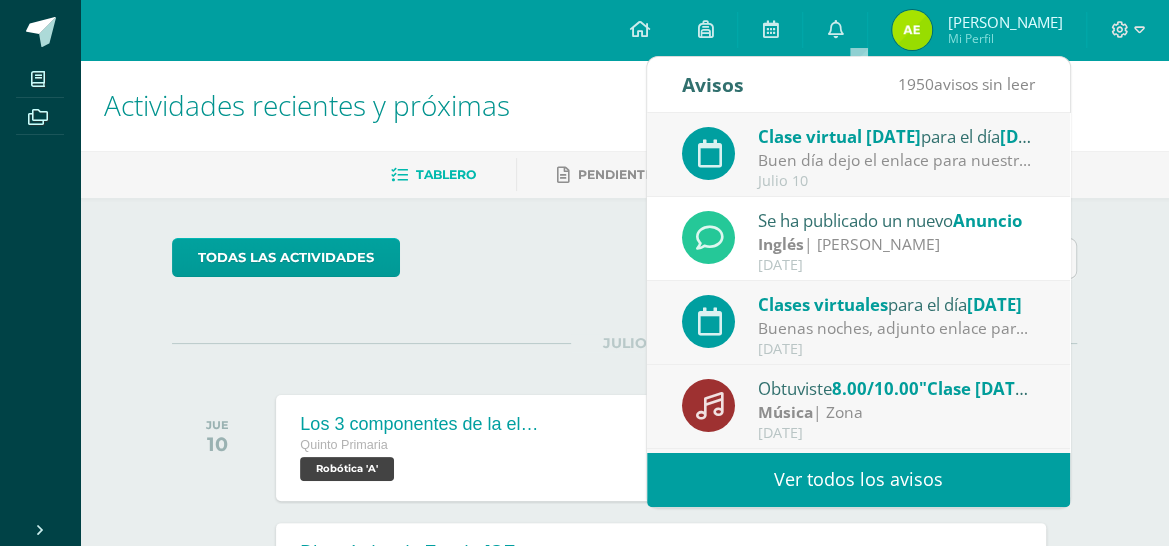 click on "Buen día dejo el enlace para nuestras clases [PERSON_NAME][DATE]
Pulse en [URL][DOMAIN_NAME][SECURITY_DATA] para iniciar o entrar a una reunión de Zoom programada." at bounding box center [897, 160] 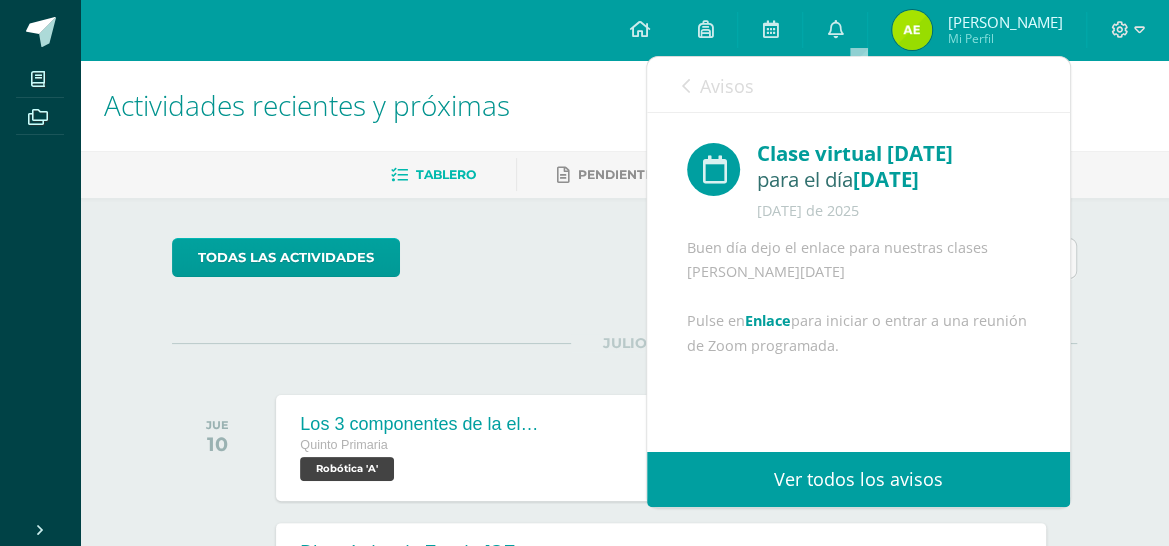 click on "Enlace" at bounding box center (768, 320) 